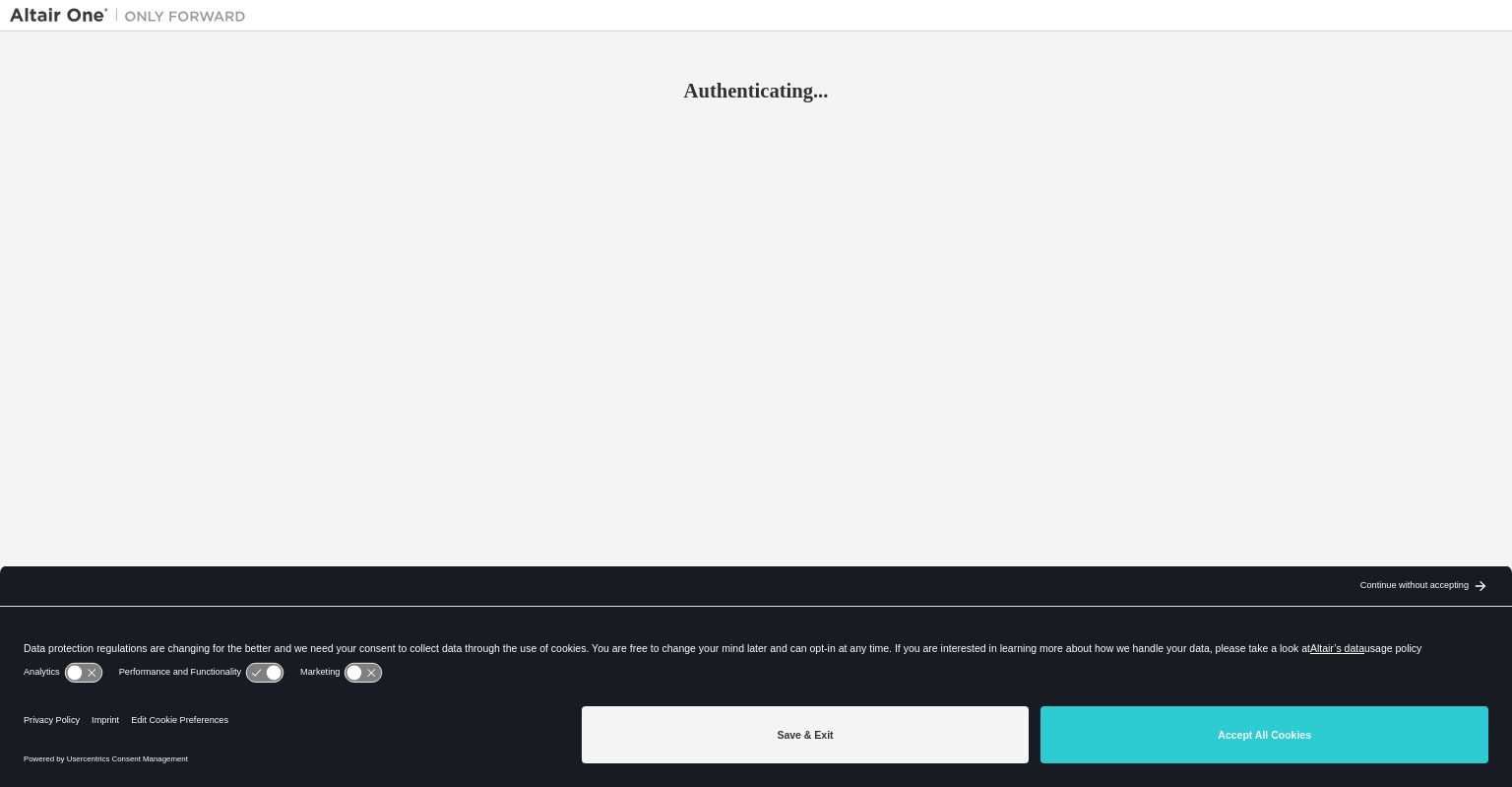 scroll, scrollTop: 0, scrollLeft: 0, axis: both 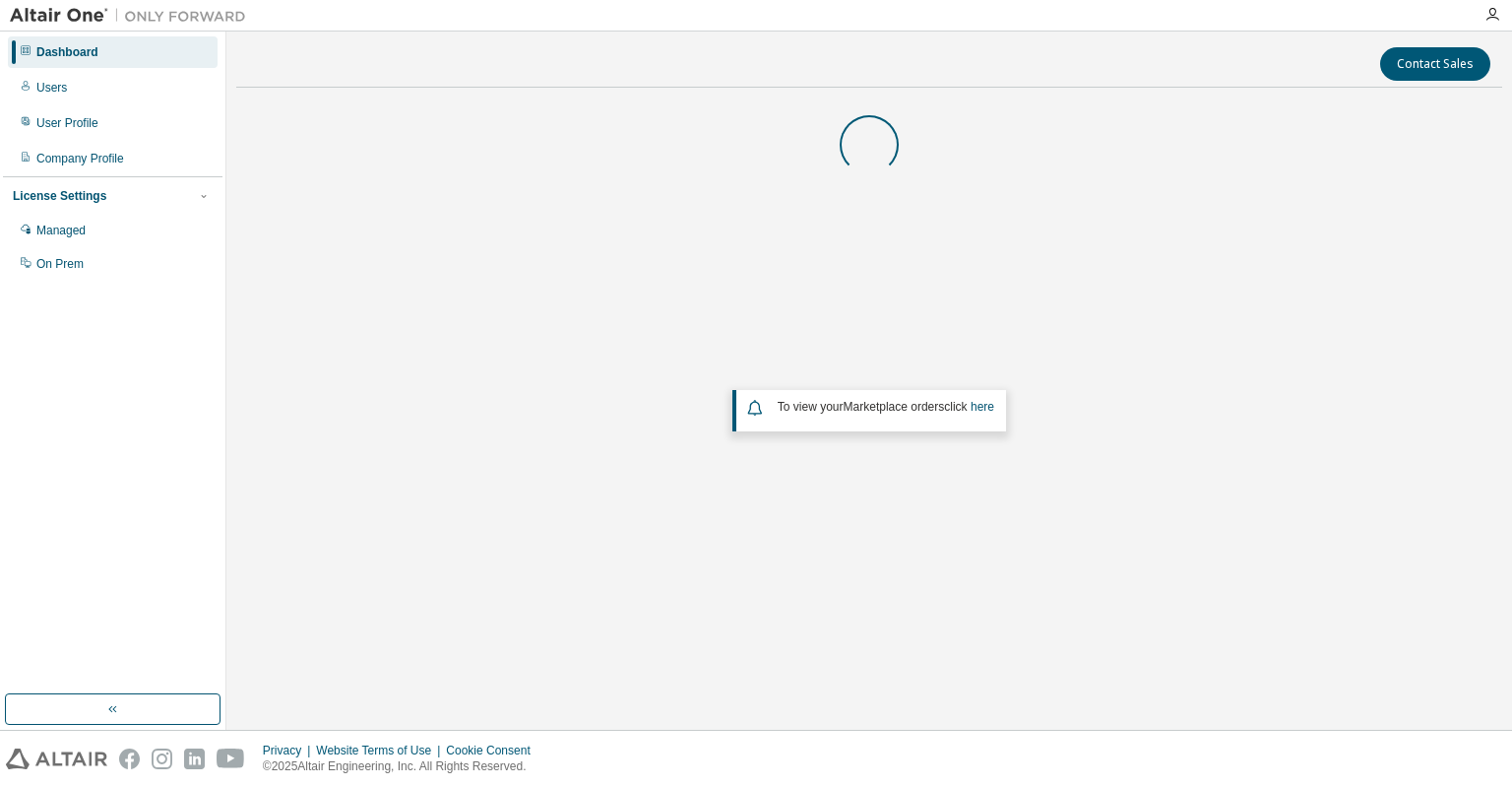 click on "Contact Sales To view your  Marketplace orders  click   here" at bounding box center [869, 380] 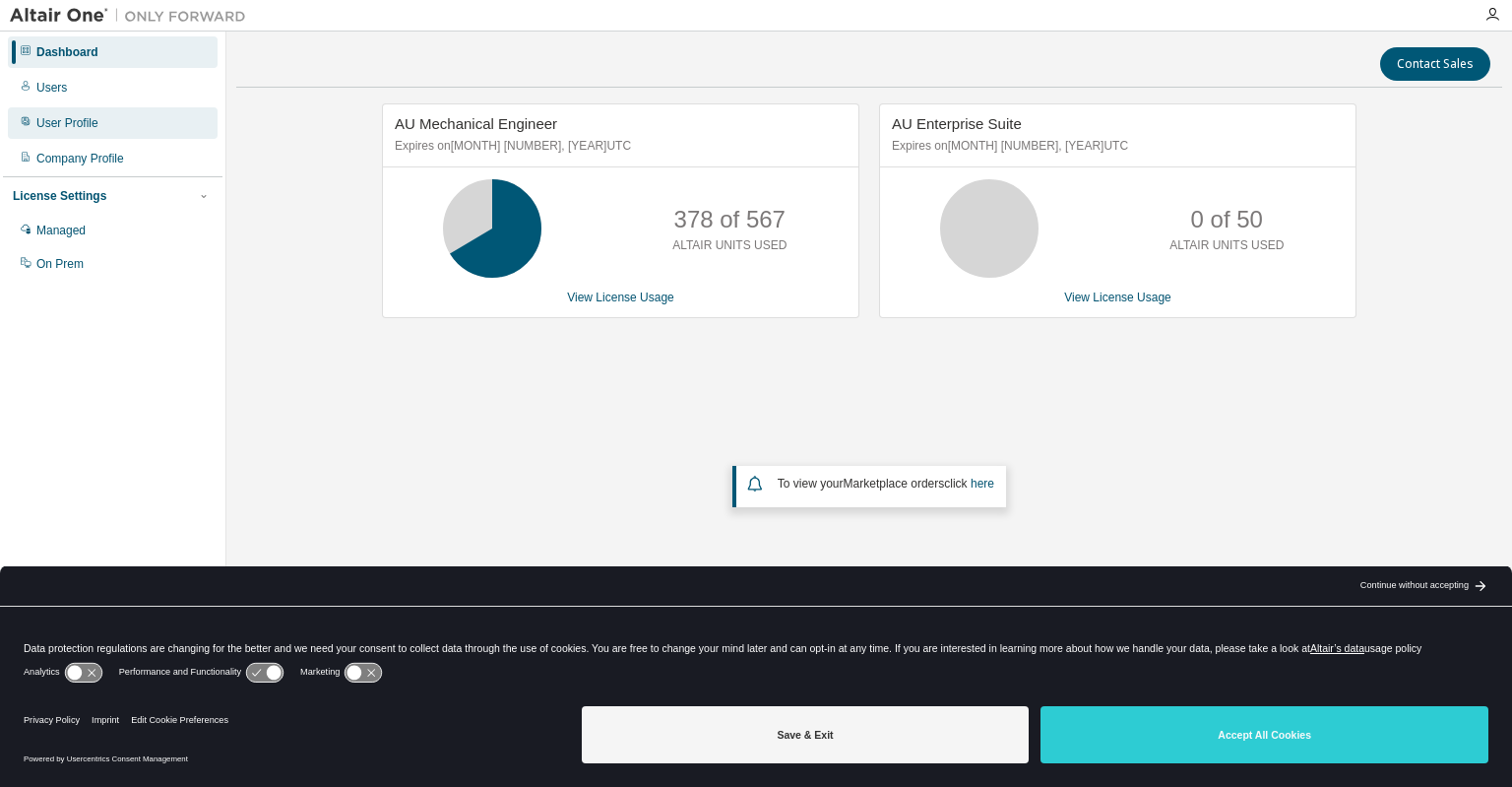 click on "User Profile" at bounding box center [67, 123] 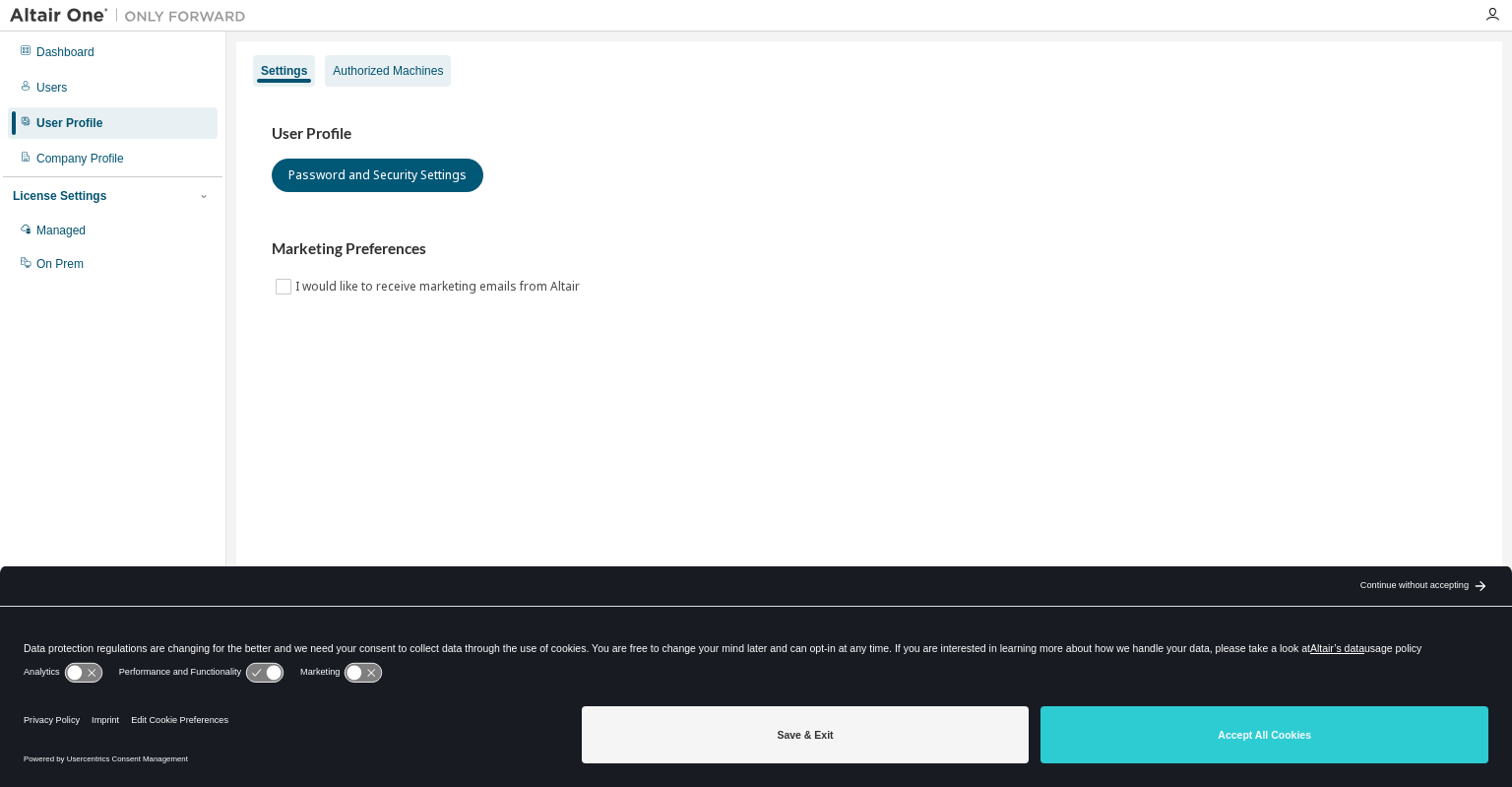 click on "Authorized Machines" at bounding box center (388, 71) 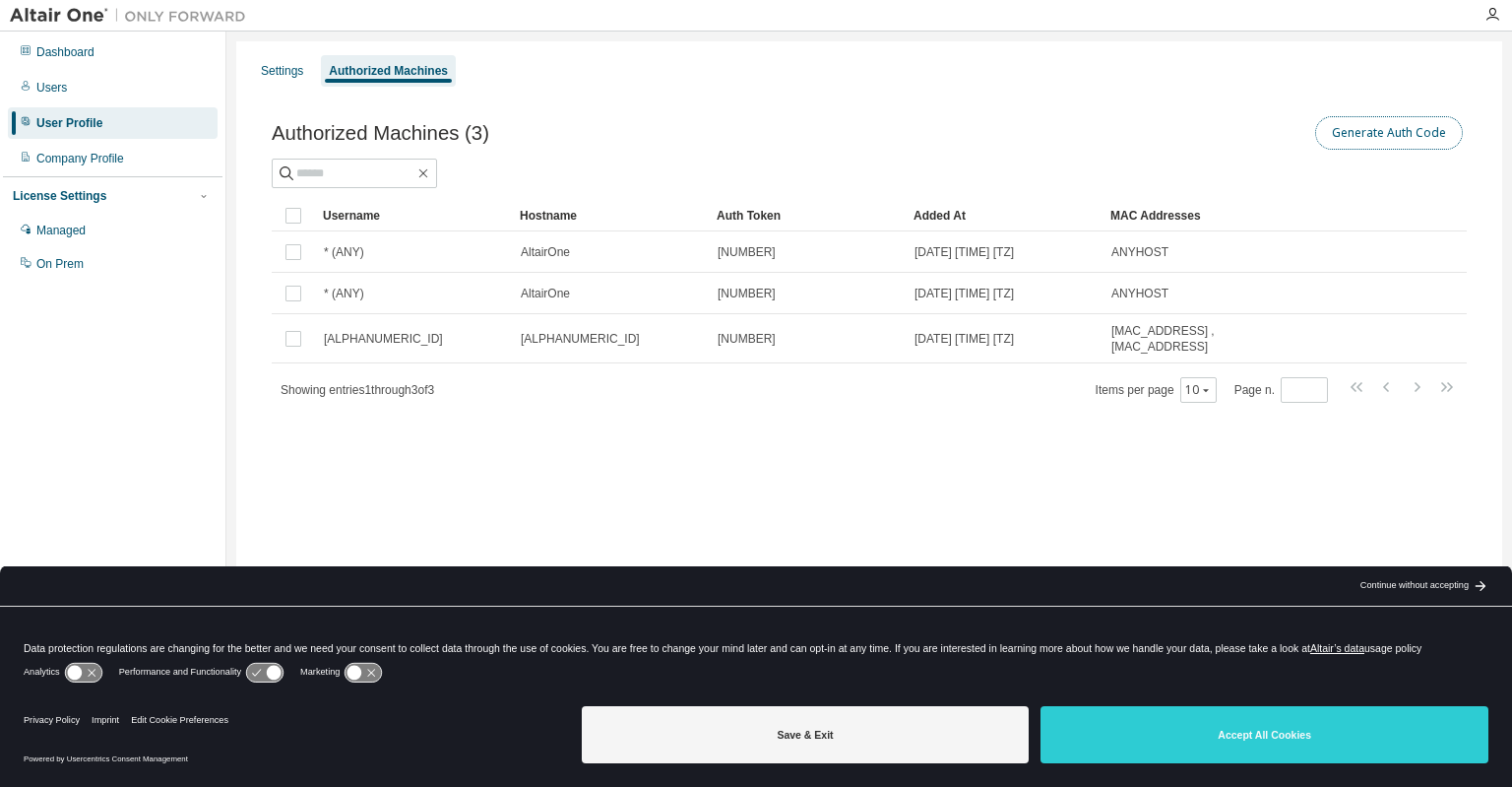 click on "Generate Auth Code" at bounding box center [1389, 133] 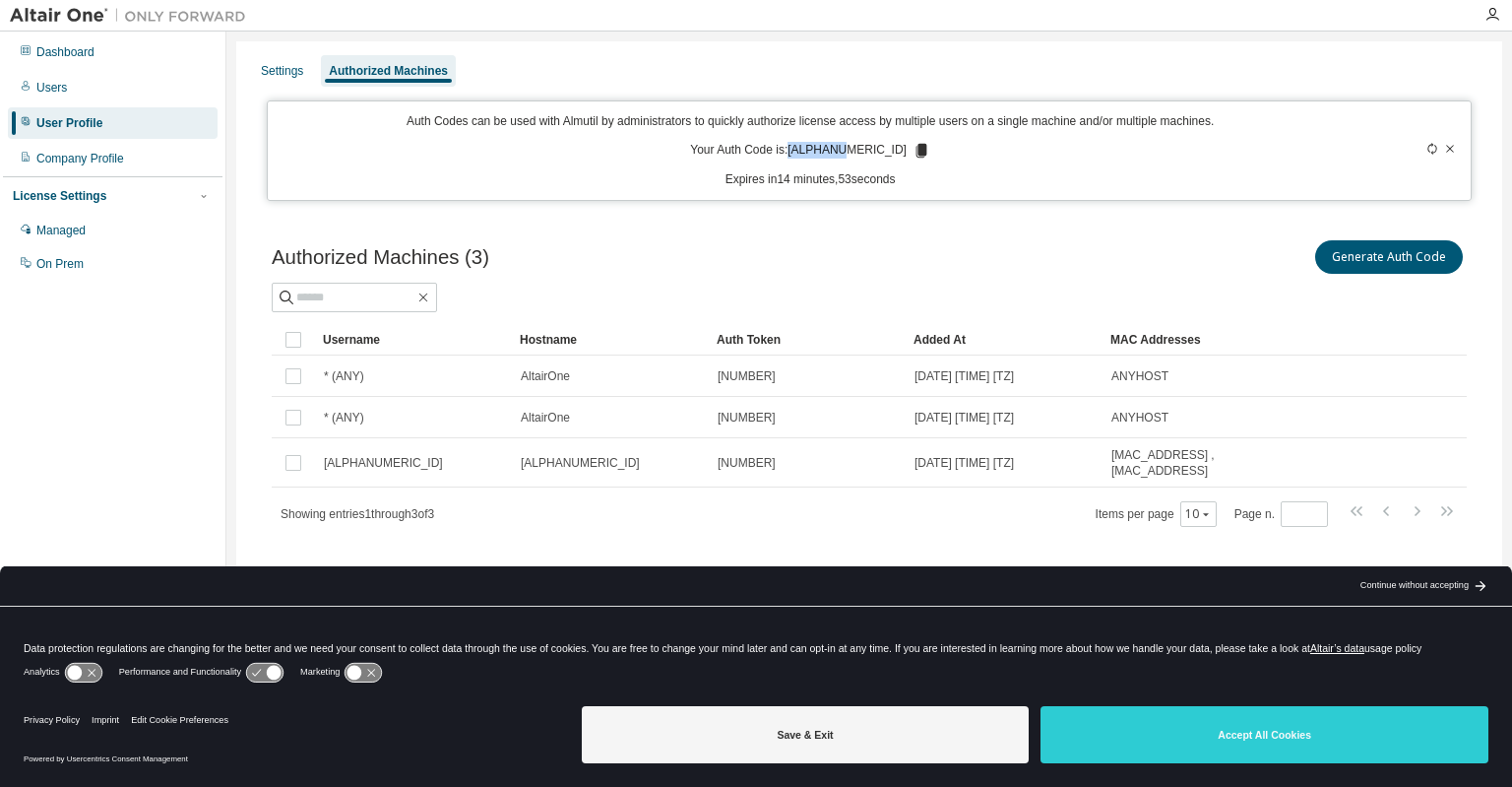 drag, startPoint x: 819, startPoint y: 149, endPoint x: 874, endPoint y: 150, distance: 55.00909 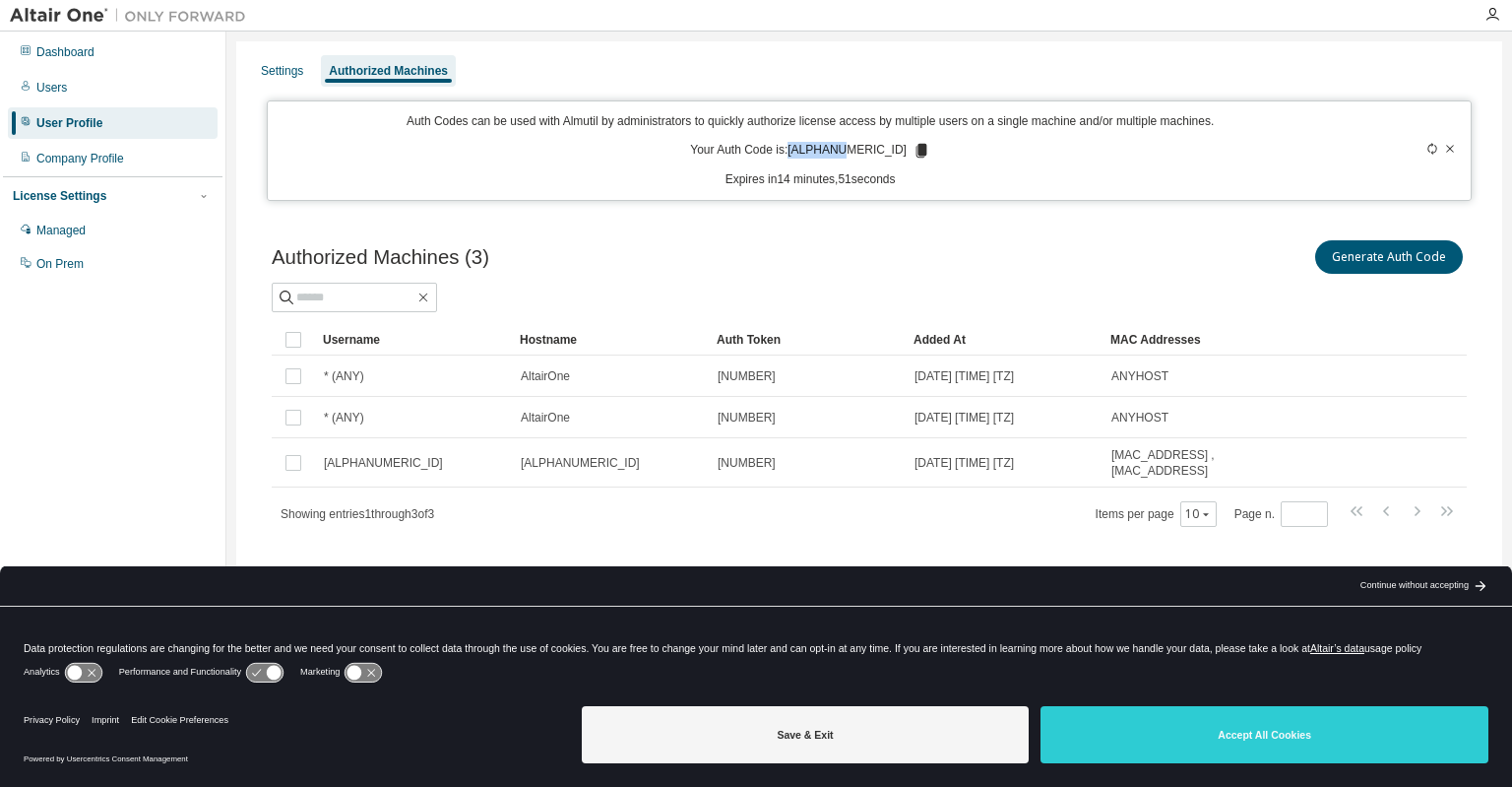 copy on "03A51VY2" 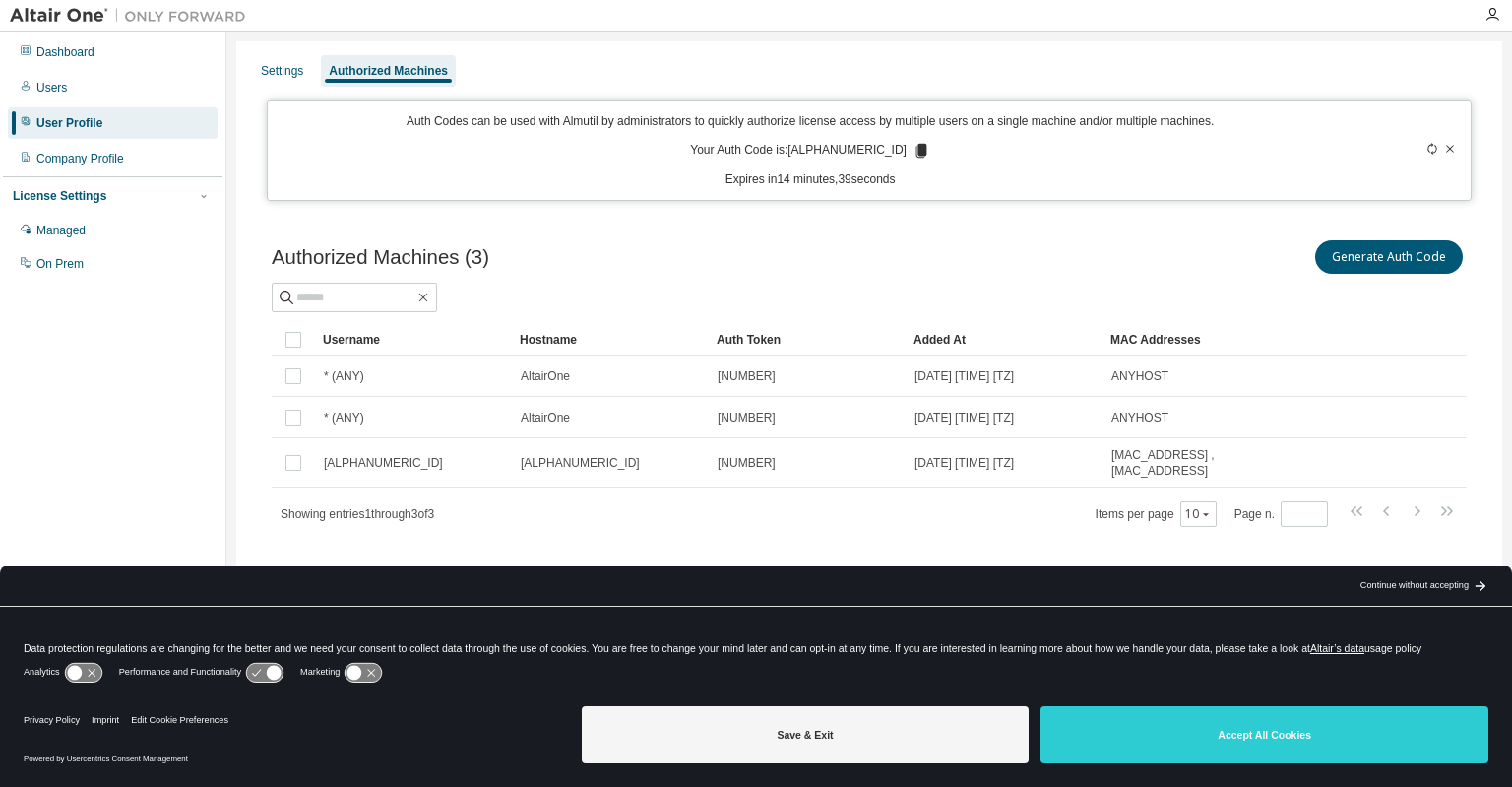 click on "Authorized Machines (3)" at bounding box center [380, 257] 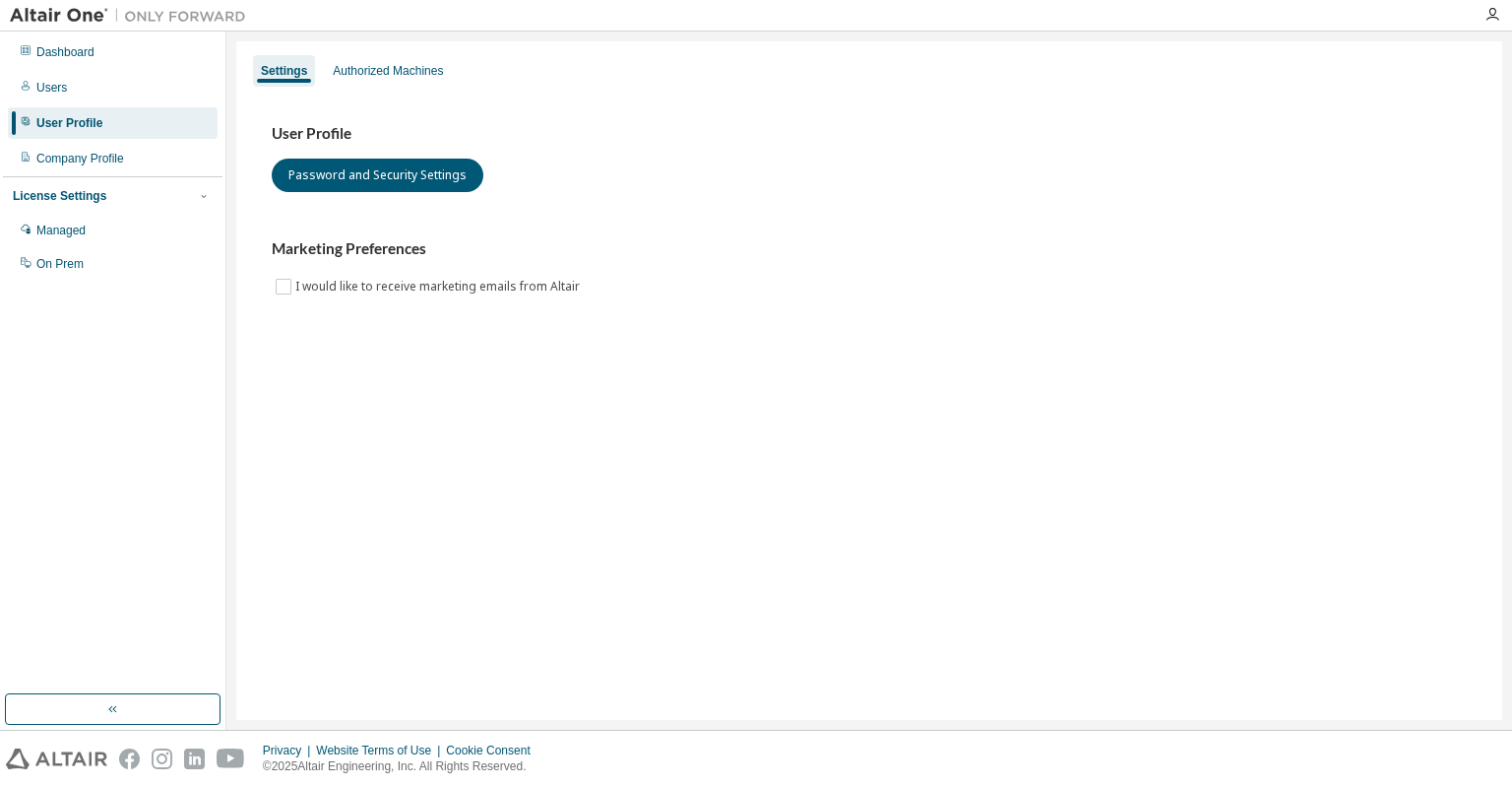 scroll, scrollTop: 0, scrollLeft: 0, axis: both 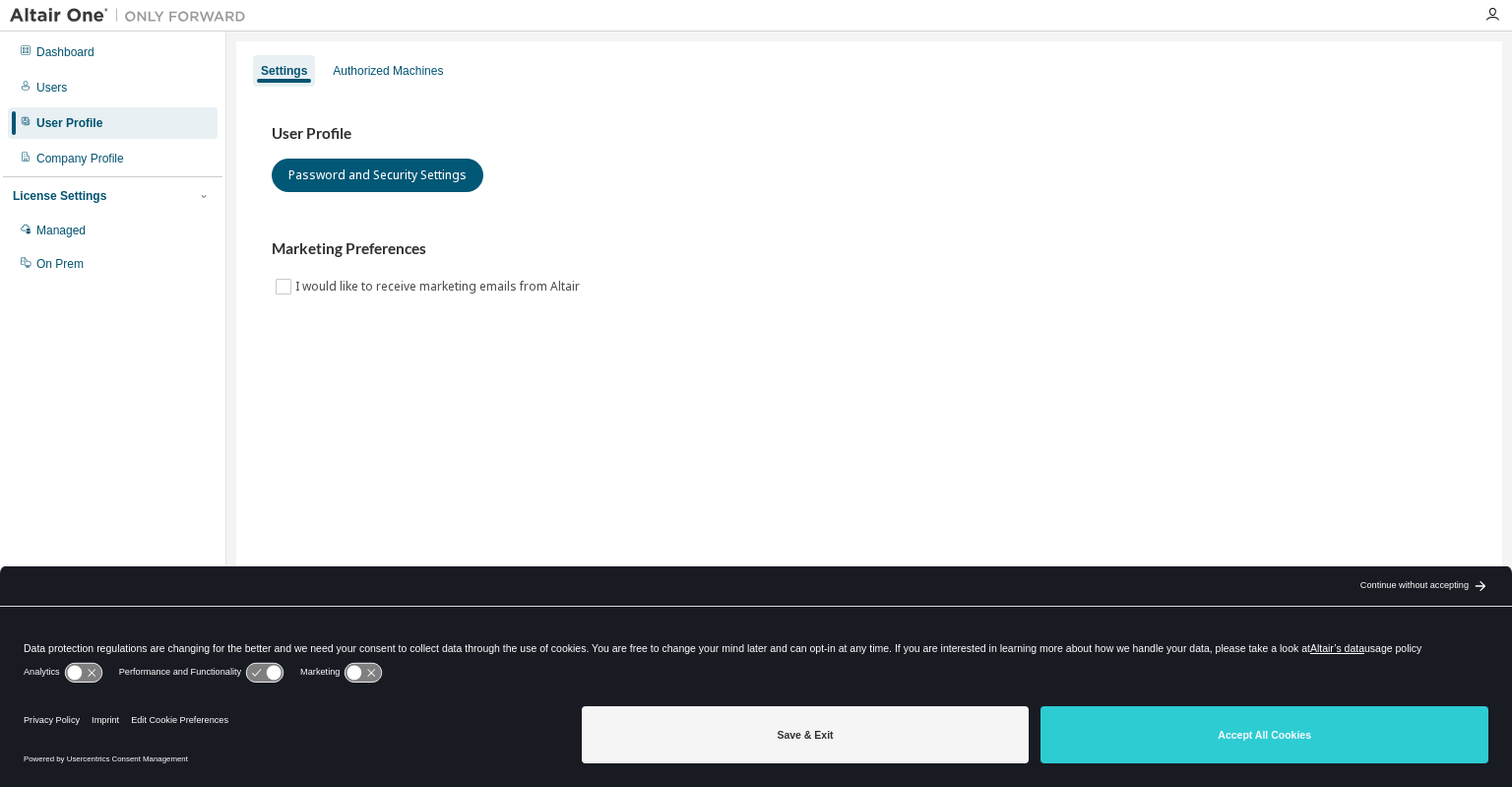 click on "User Profile" at bounding box center [69, 123] 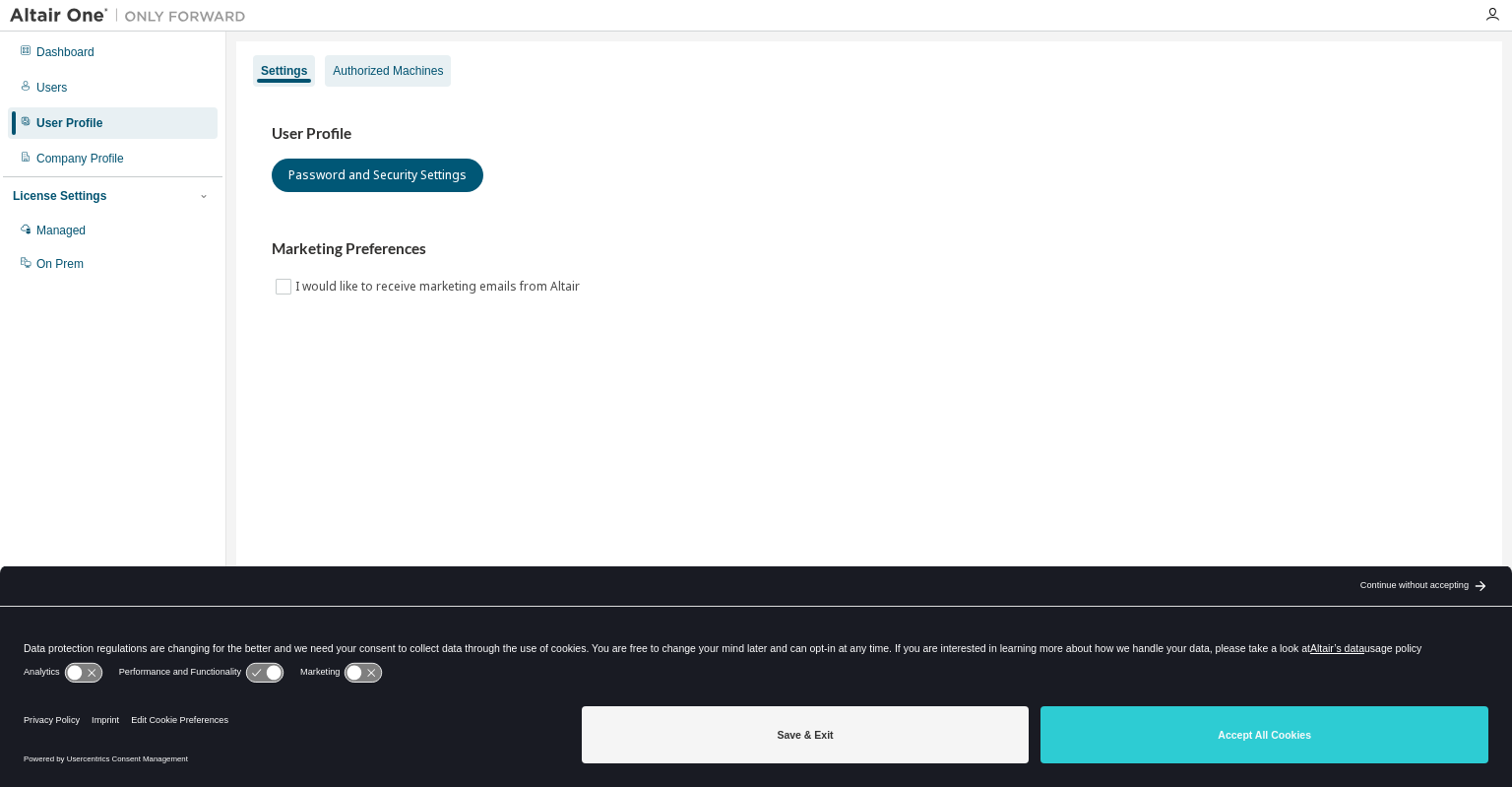 click on "Authorized Machines" at bounding box center [388, 71] 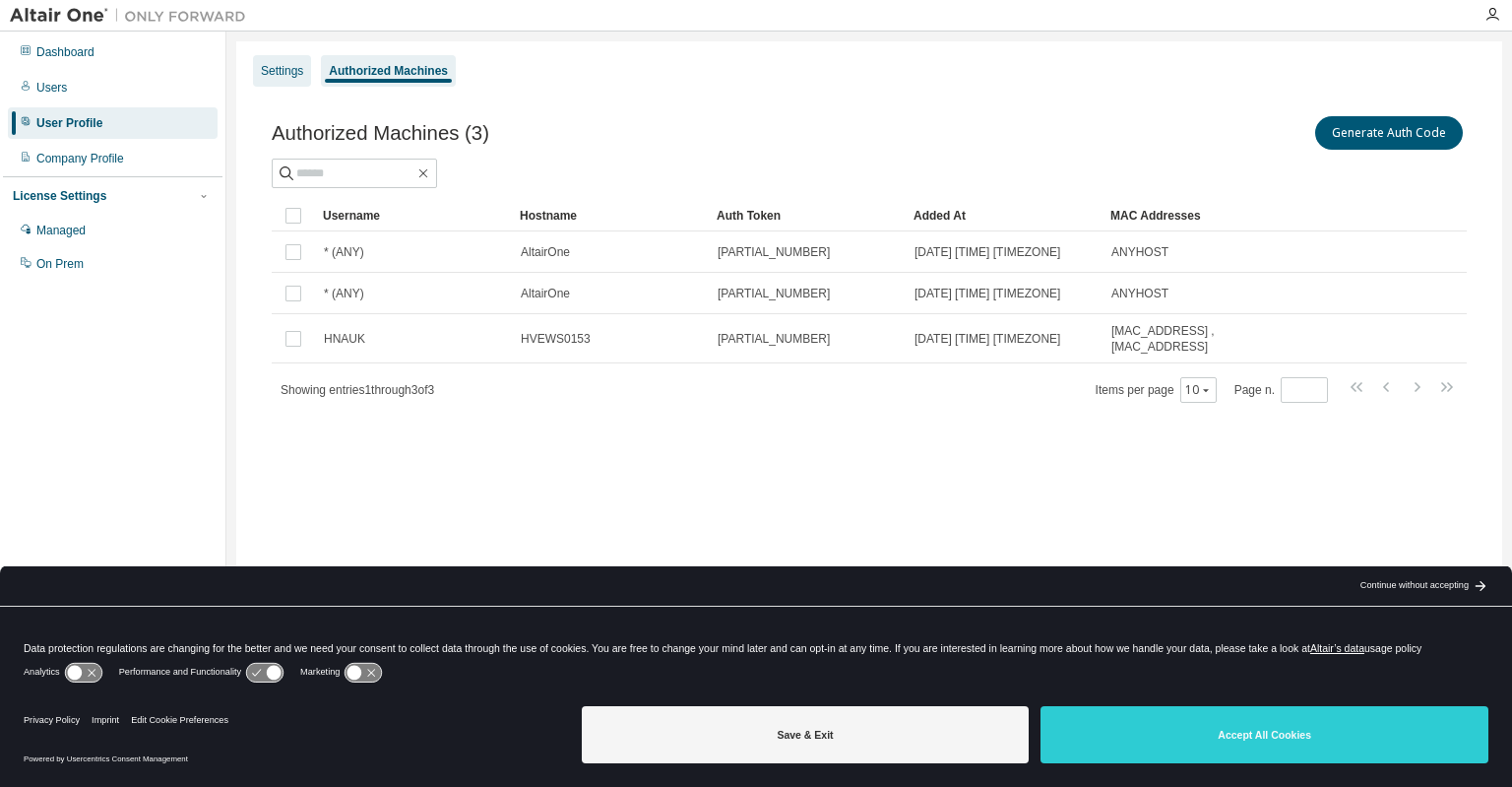 click on "Settings" at bounding box center [282, 71] 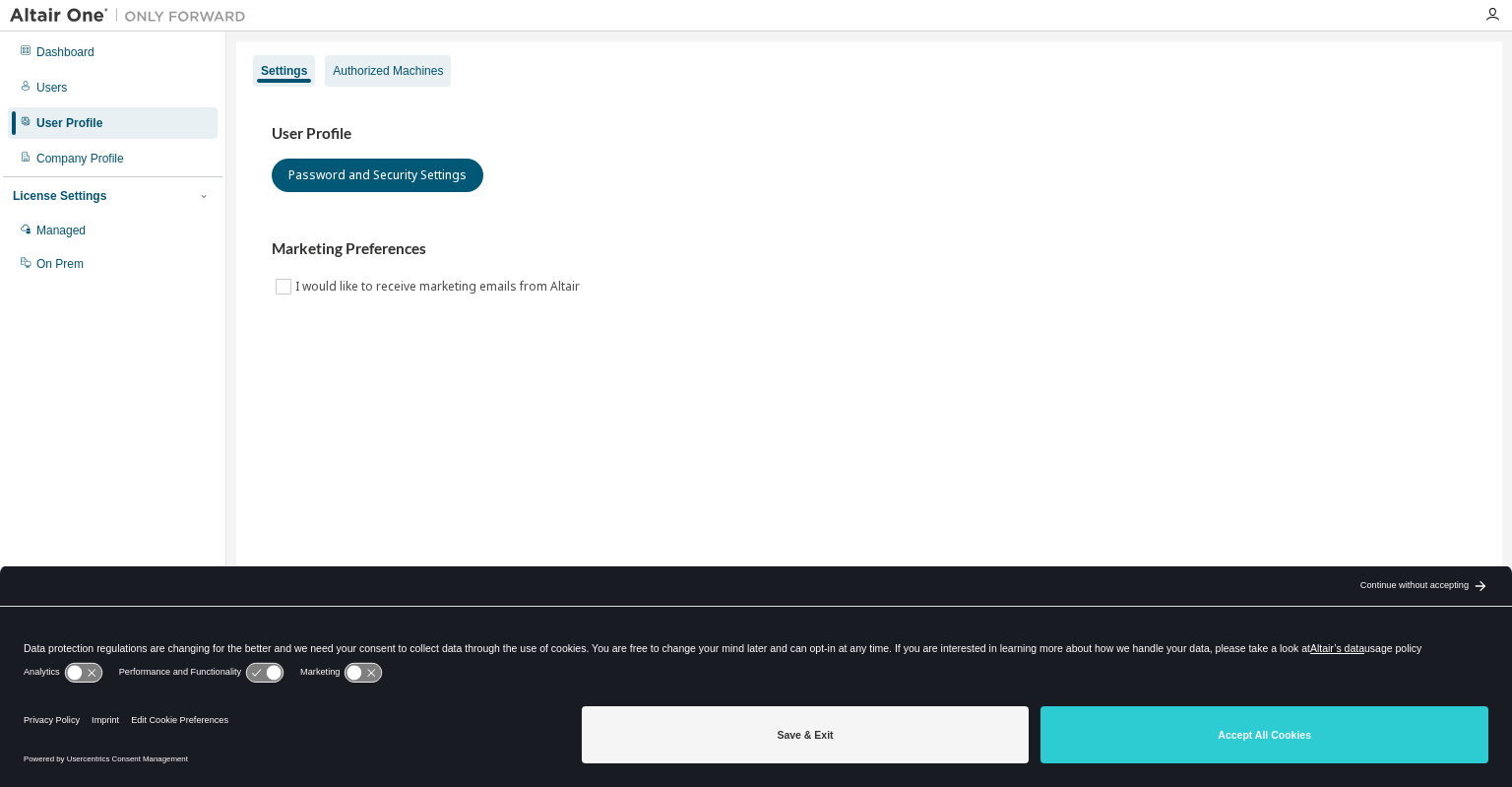 click on "Authorized Machines" at bounding box center (388, 71) 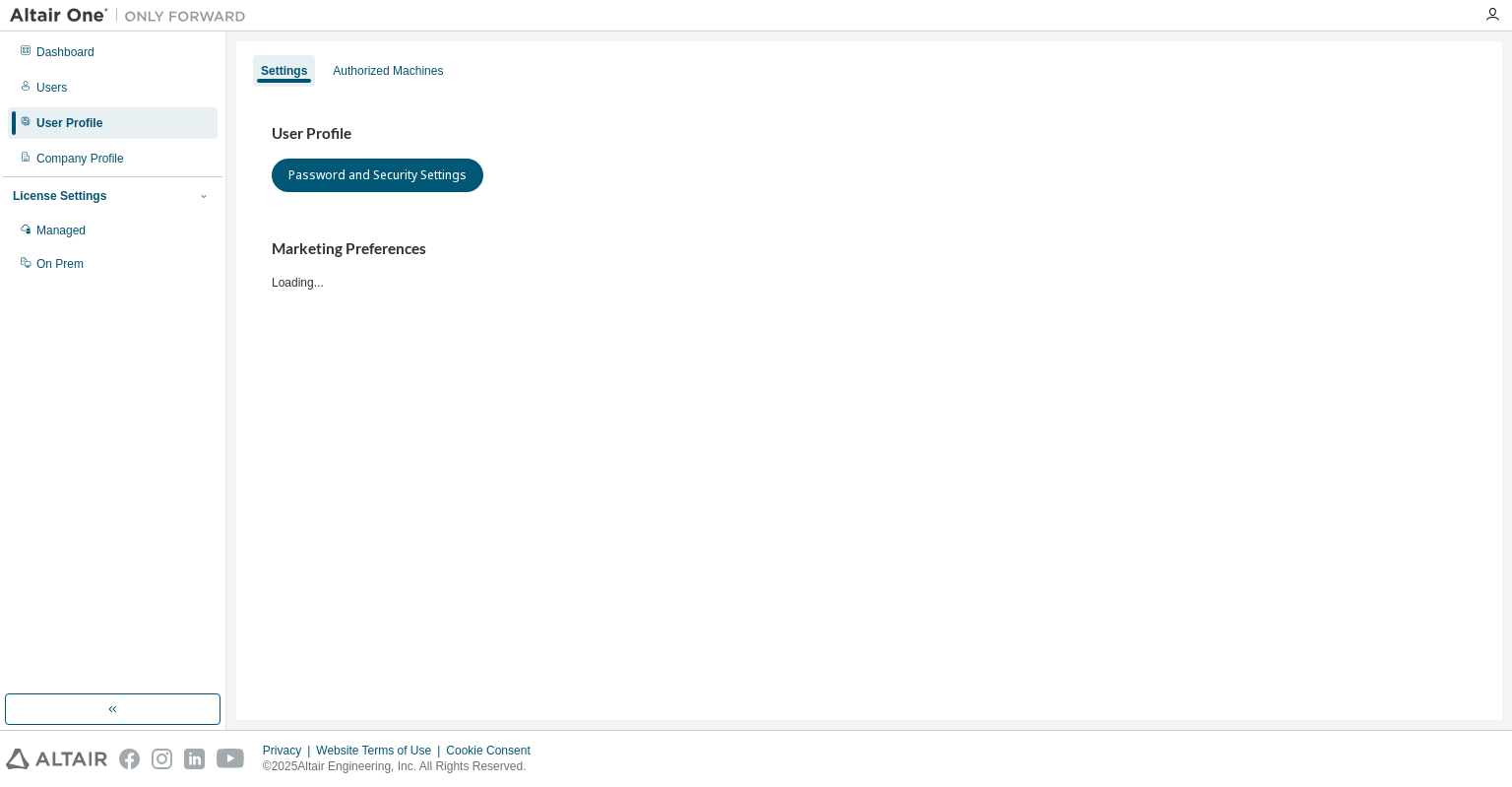 scroll, scrollTop: 0, scrollLeft: 0, axis: both 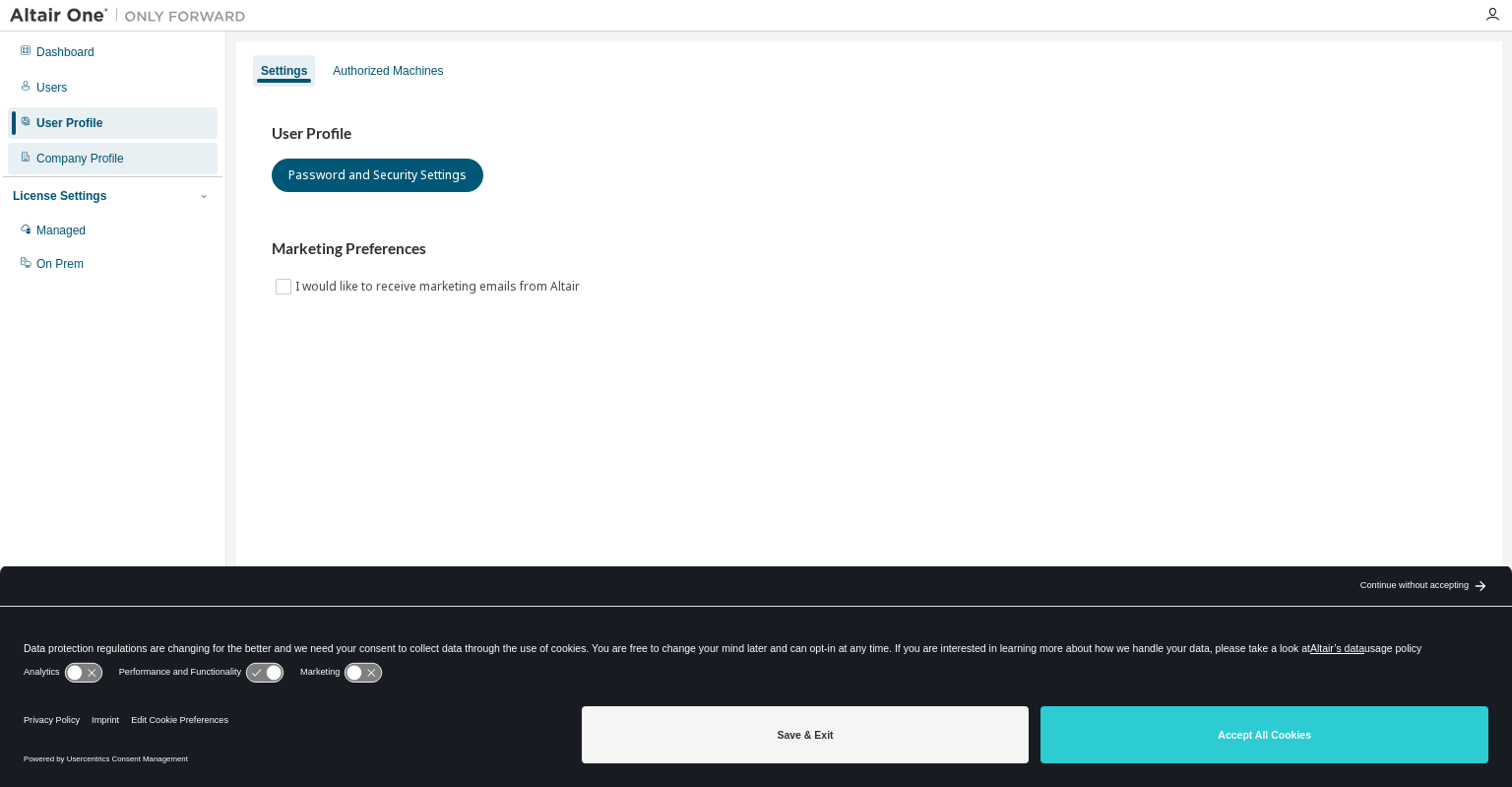 click on "Company Profile" at bounding box center [80, 159] 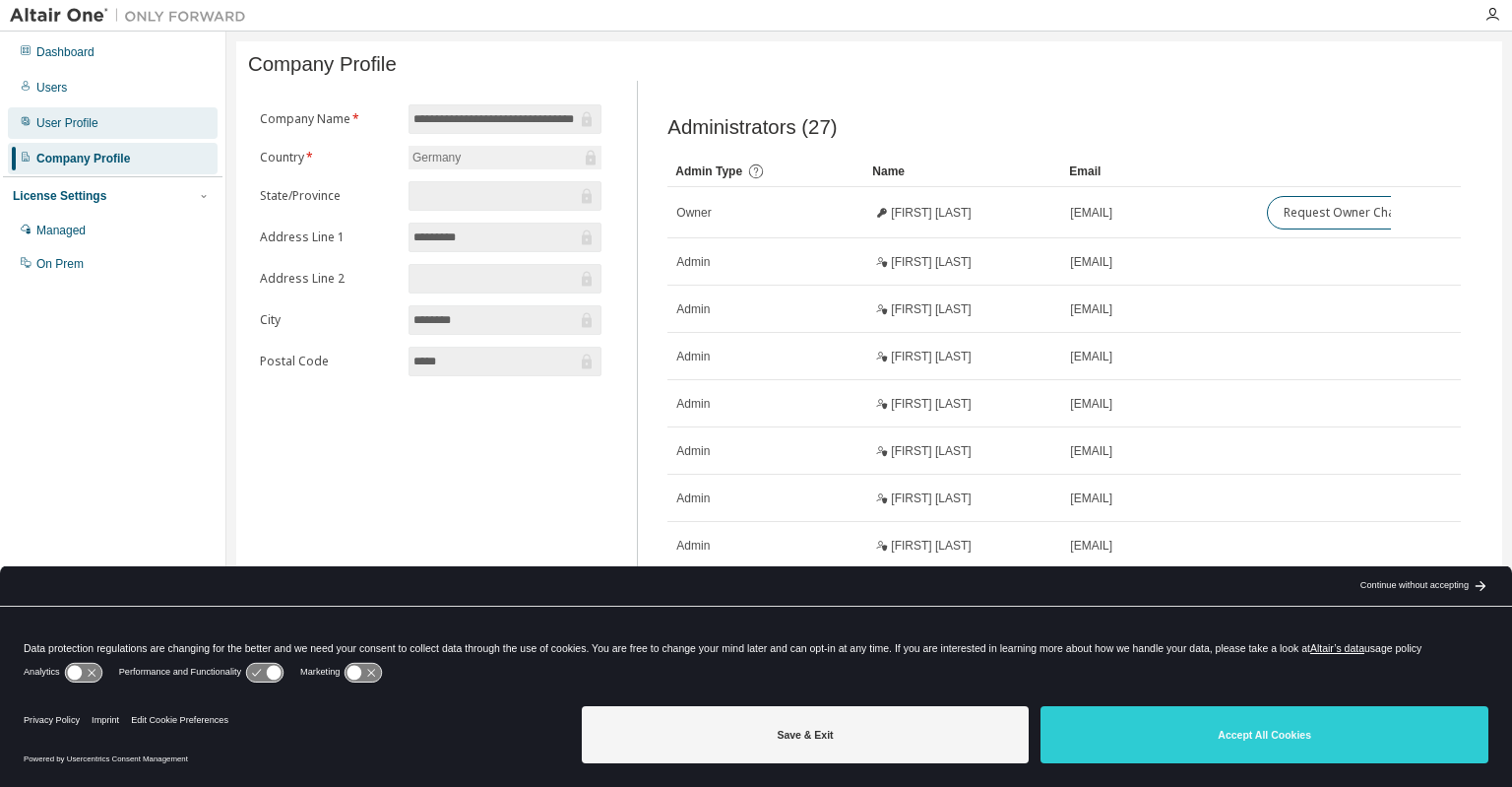 click on "User Profile" at bounding box center (67, 123) 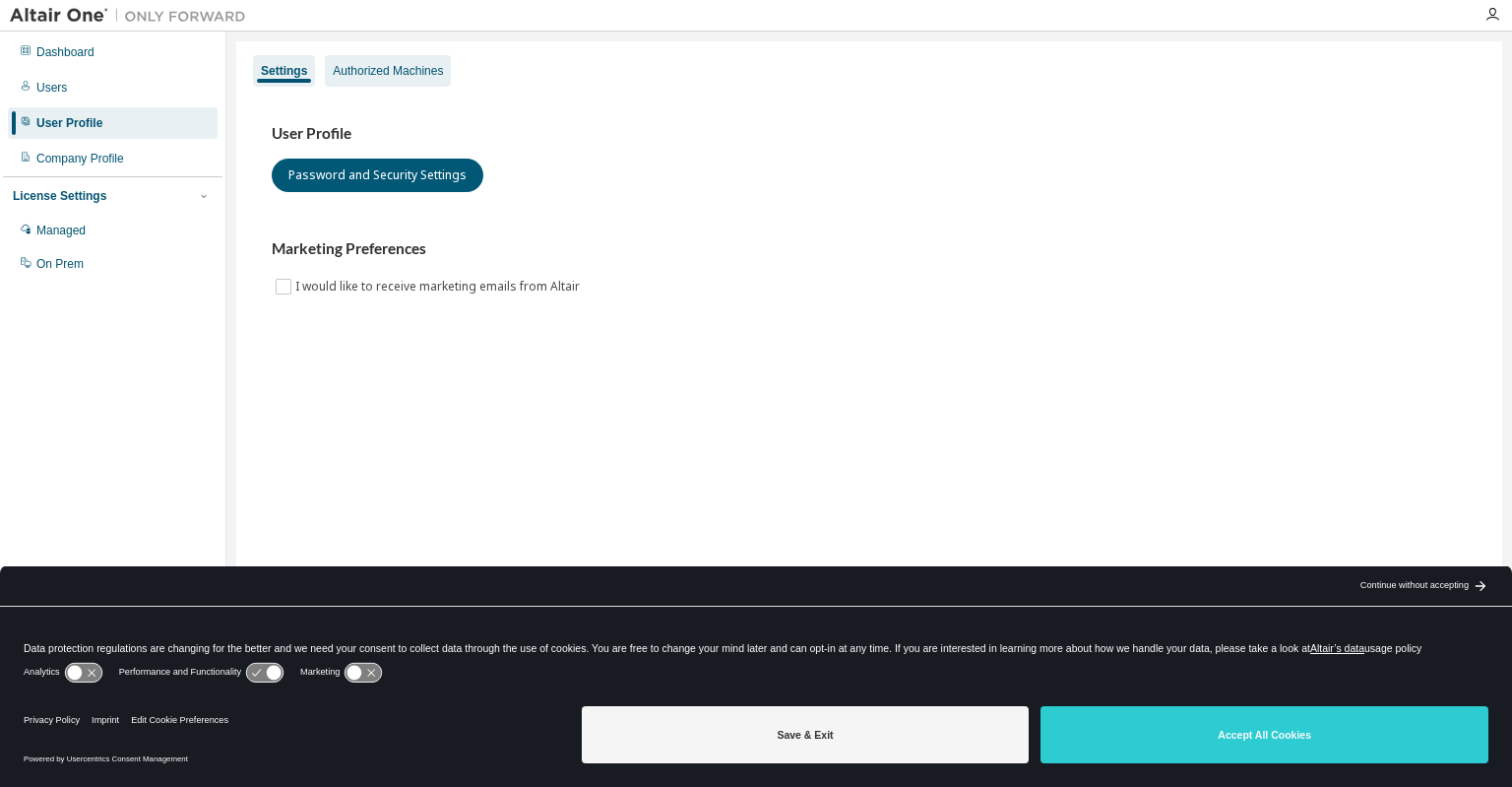 click on "Authorized Machines" at bounding box center [388, 71] 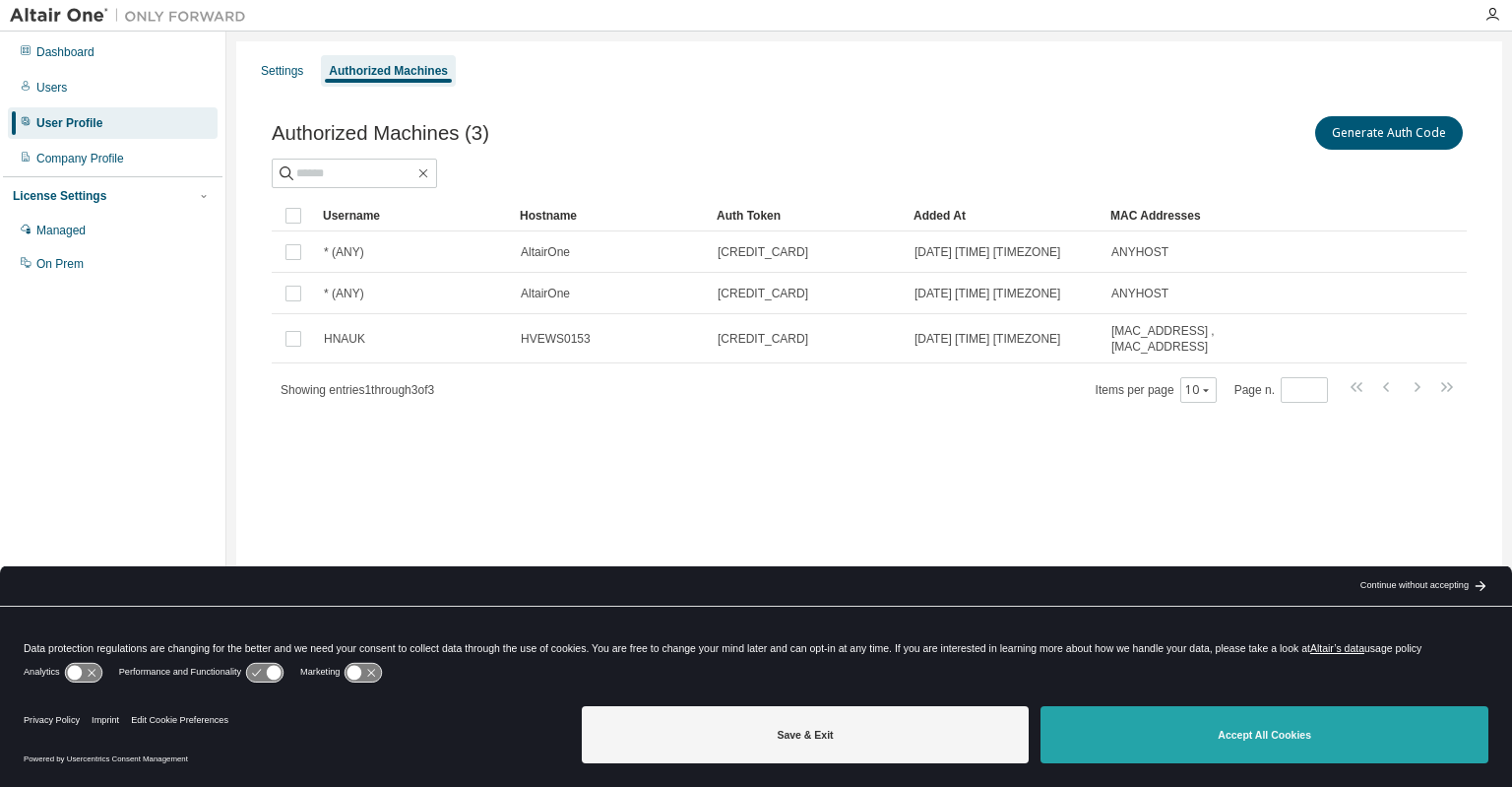 click on "Accept All Cookies" at bounding box center (1264, 735) 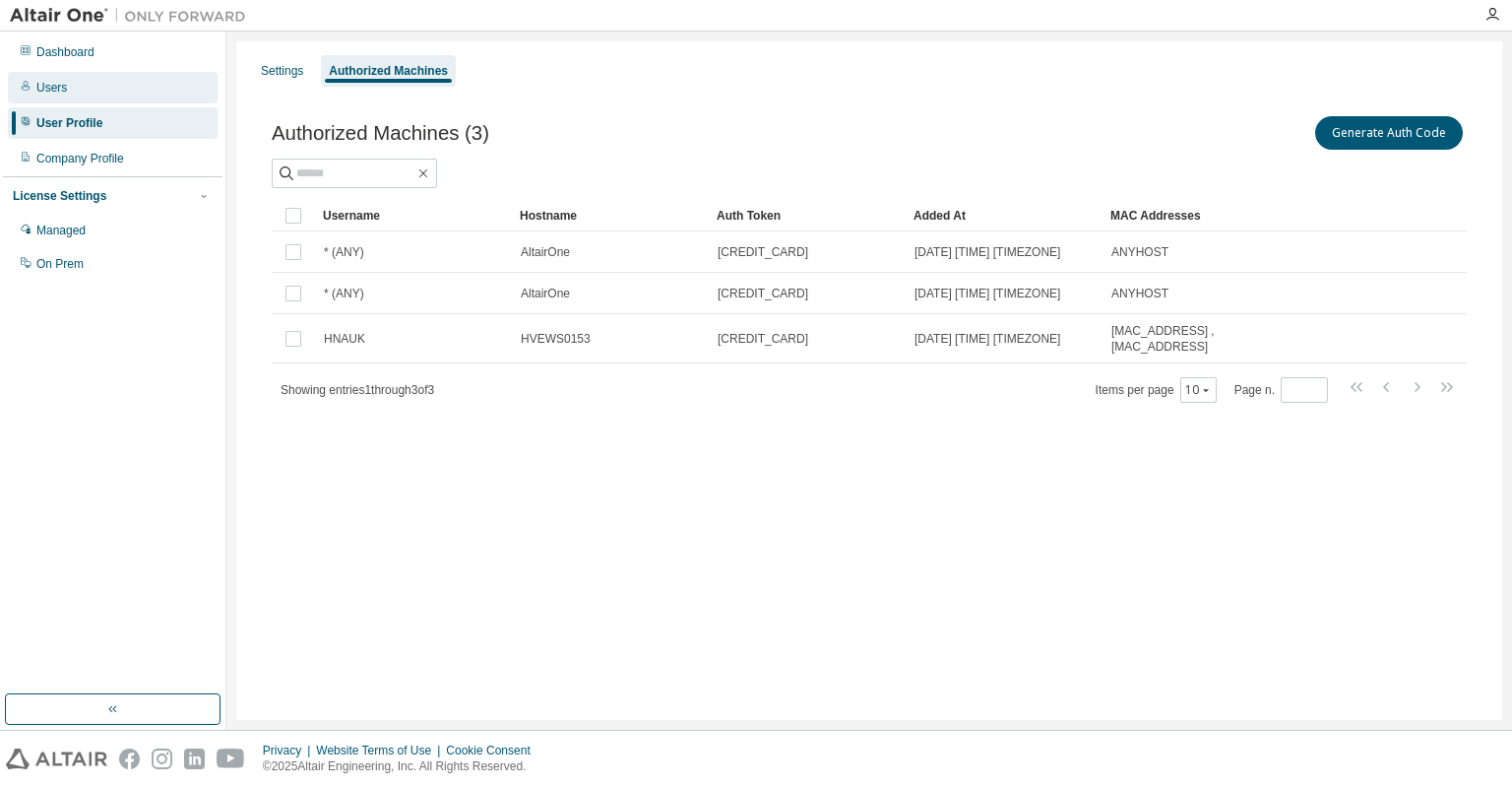 click on "Users" at bounding box center (112, 88) 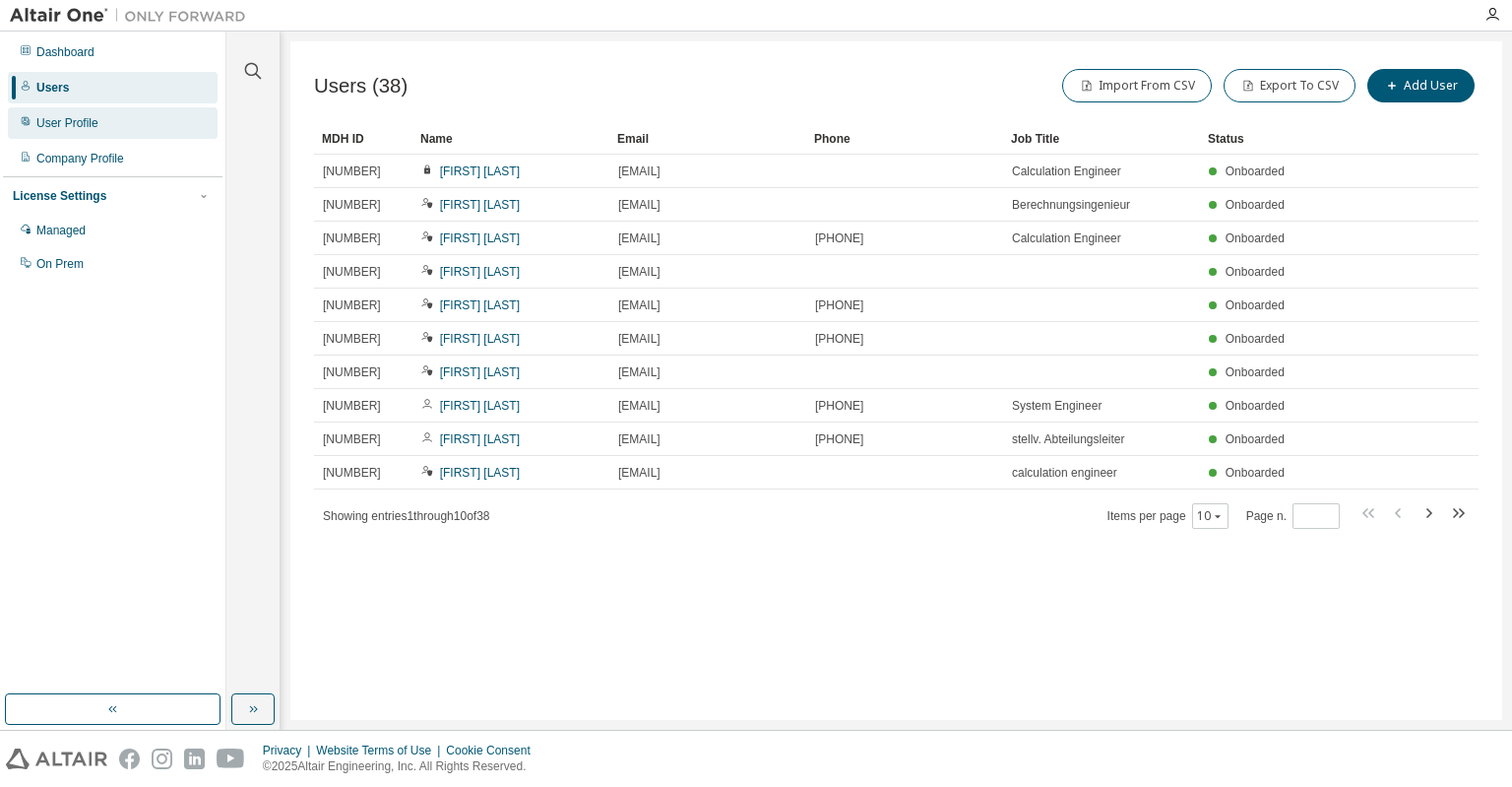 click on "User Profile" at bounding box center (67, 123) 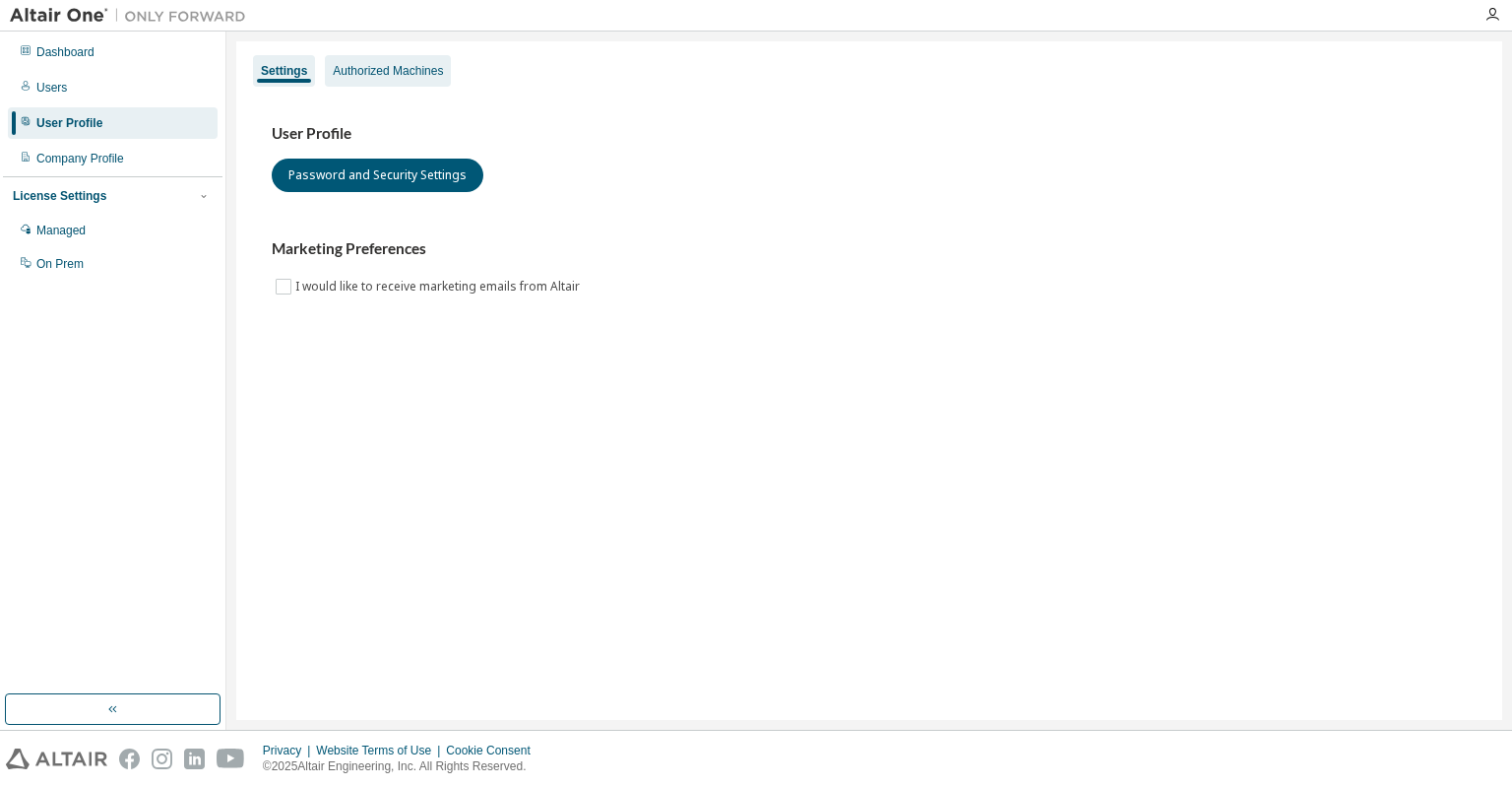 click on "Authorized Machines" at bounding box center (388, 71) 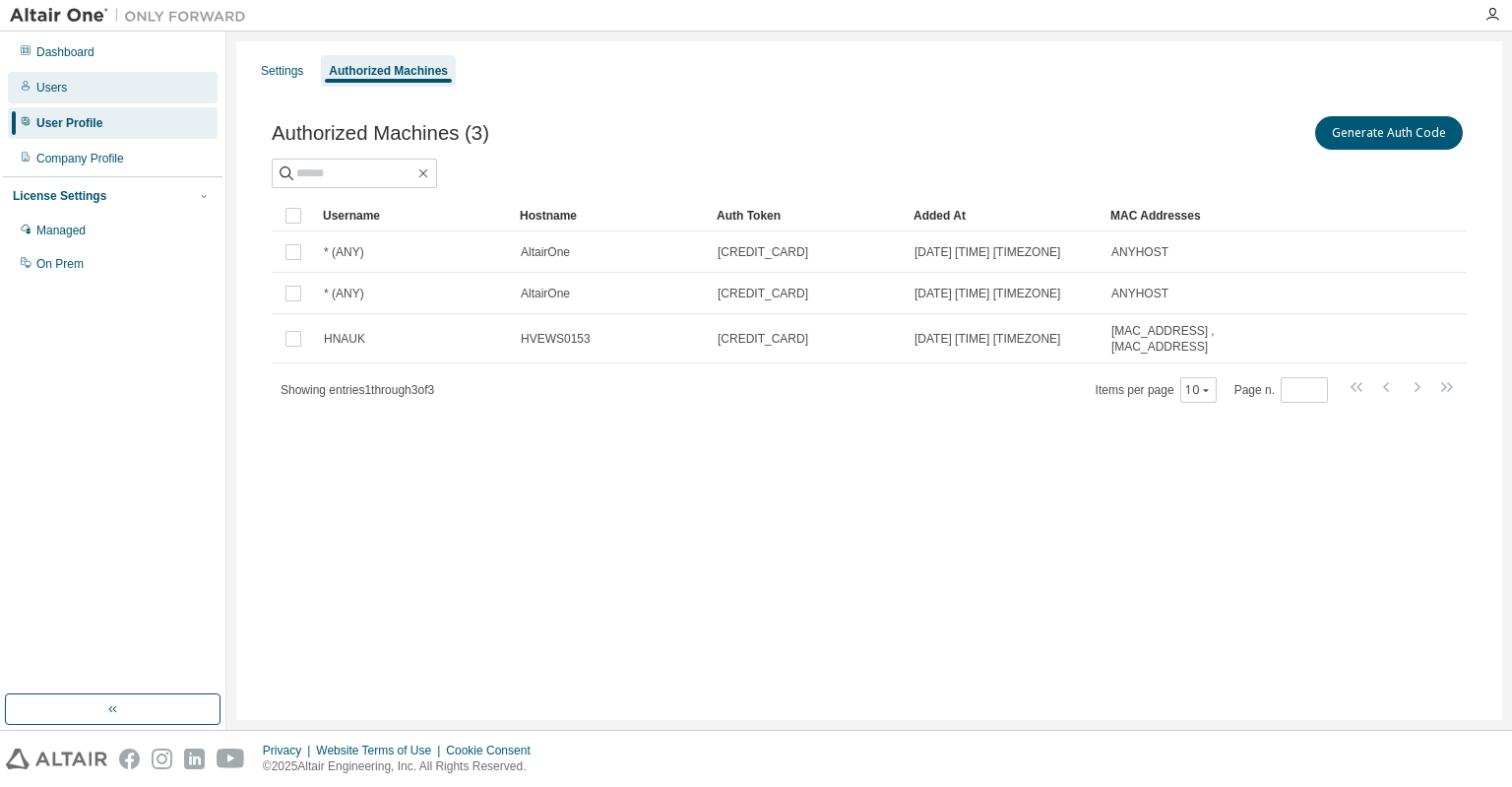 click on "Users" at bounding box center (112, 88) 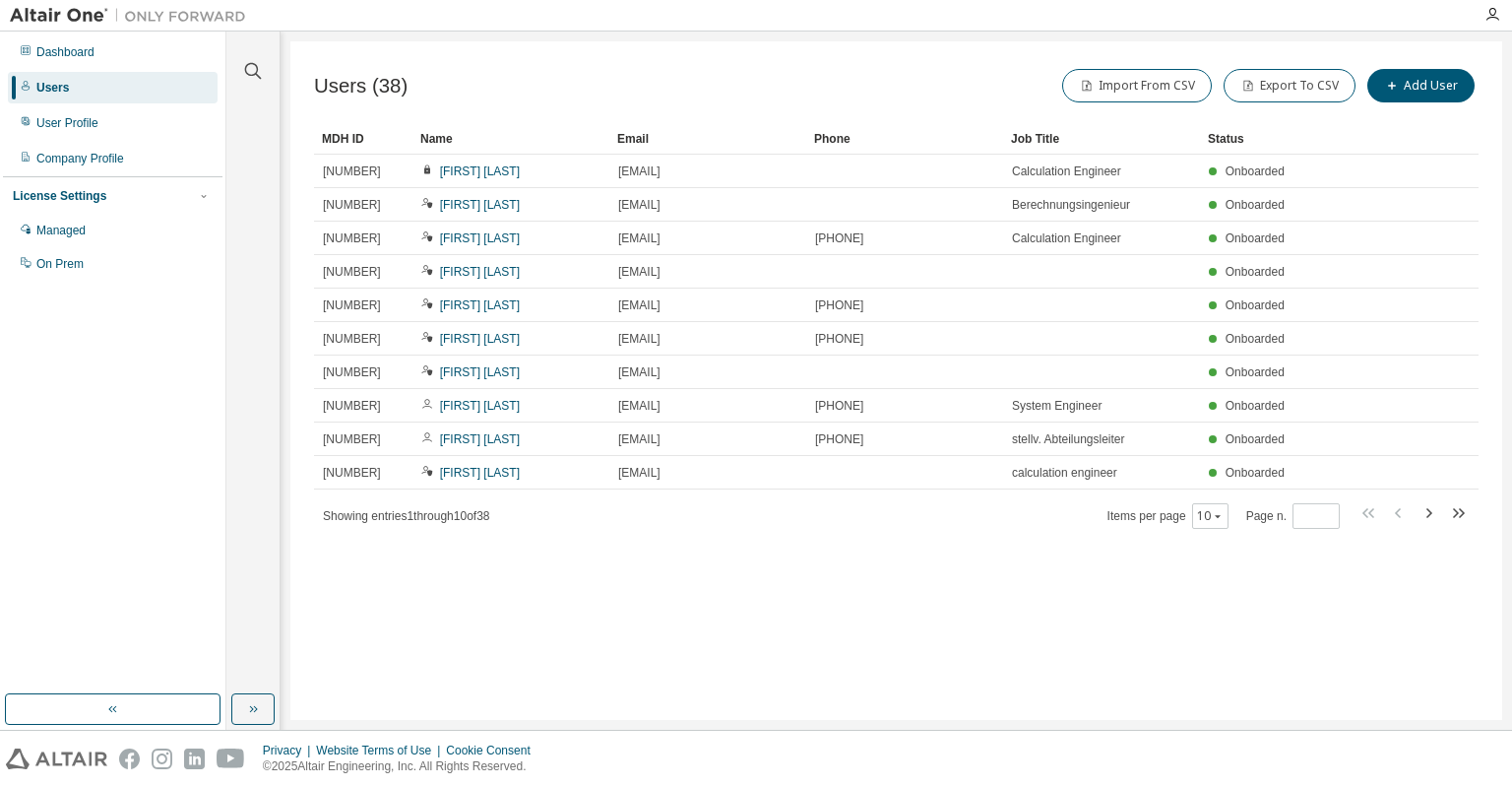 scroll, scrollTop: 17, scrollLeft: 0, axis: vertical 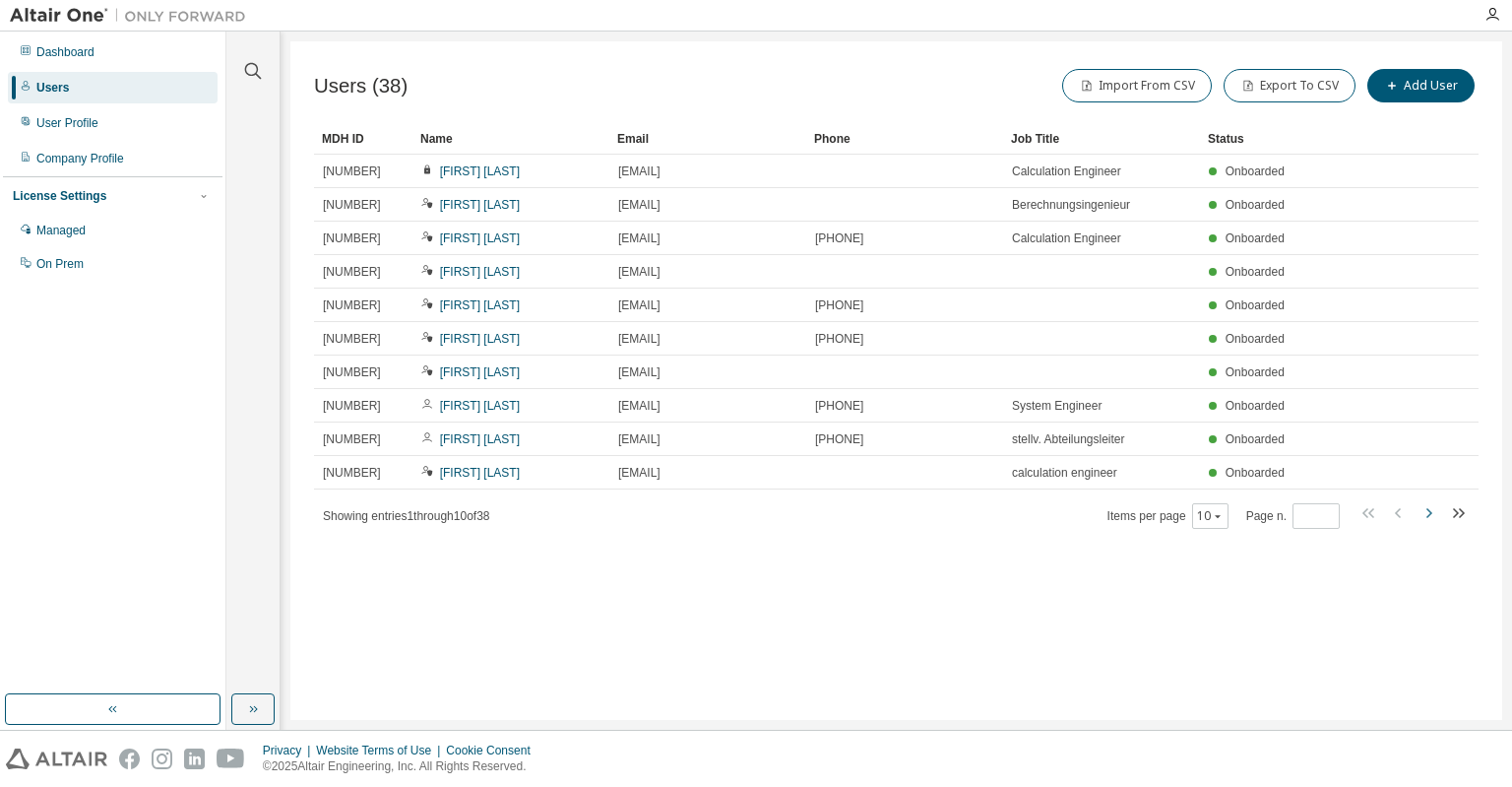 click 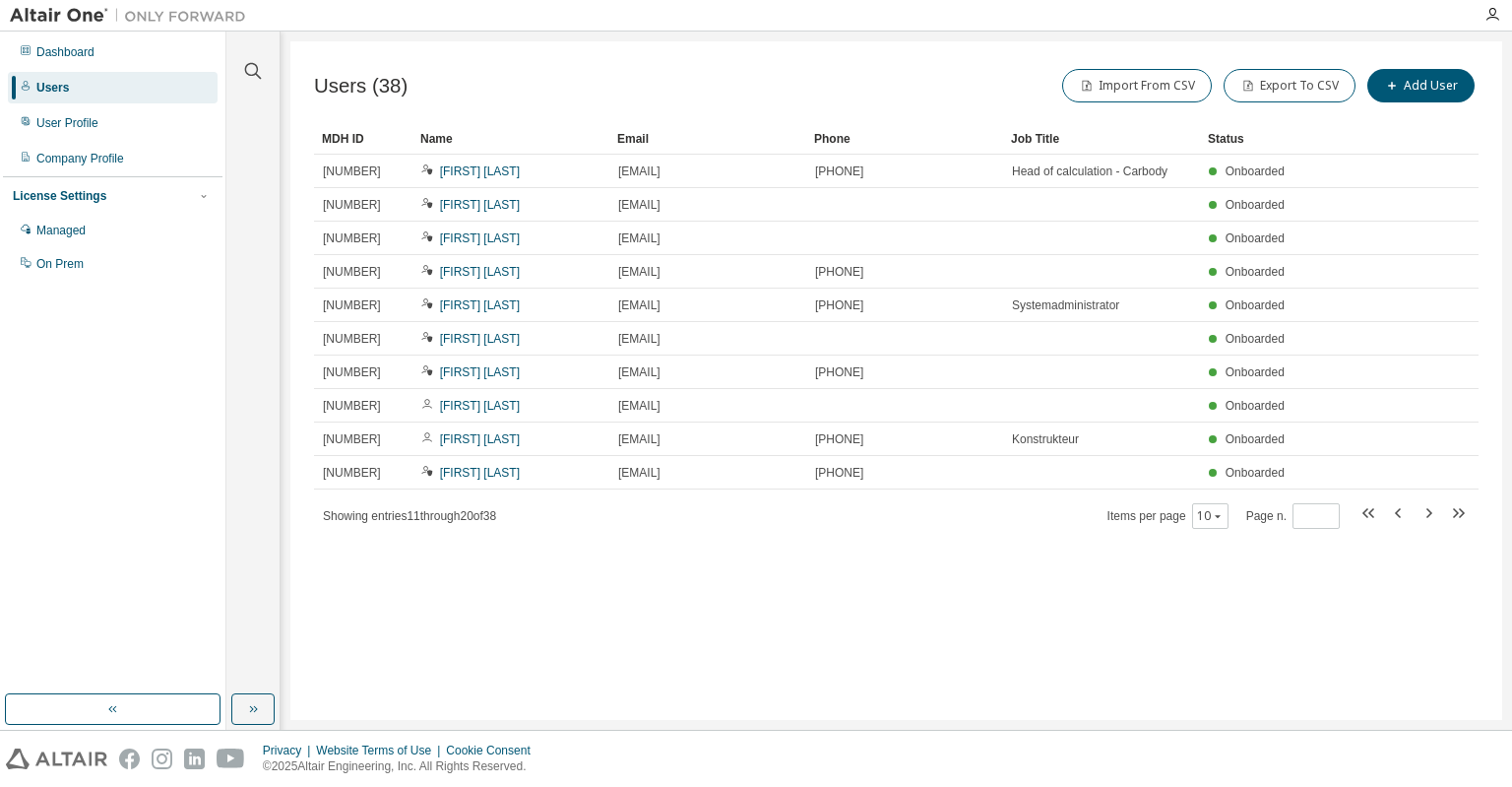 click 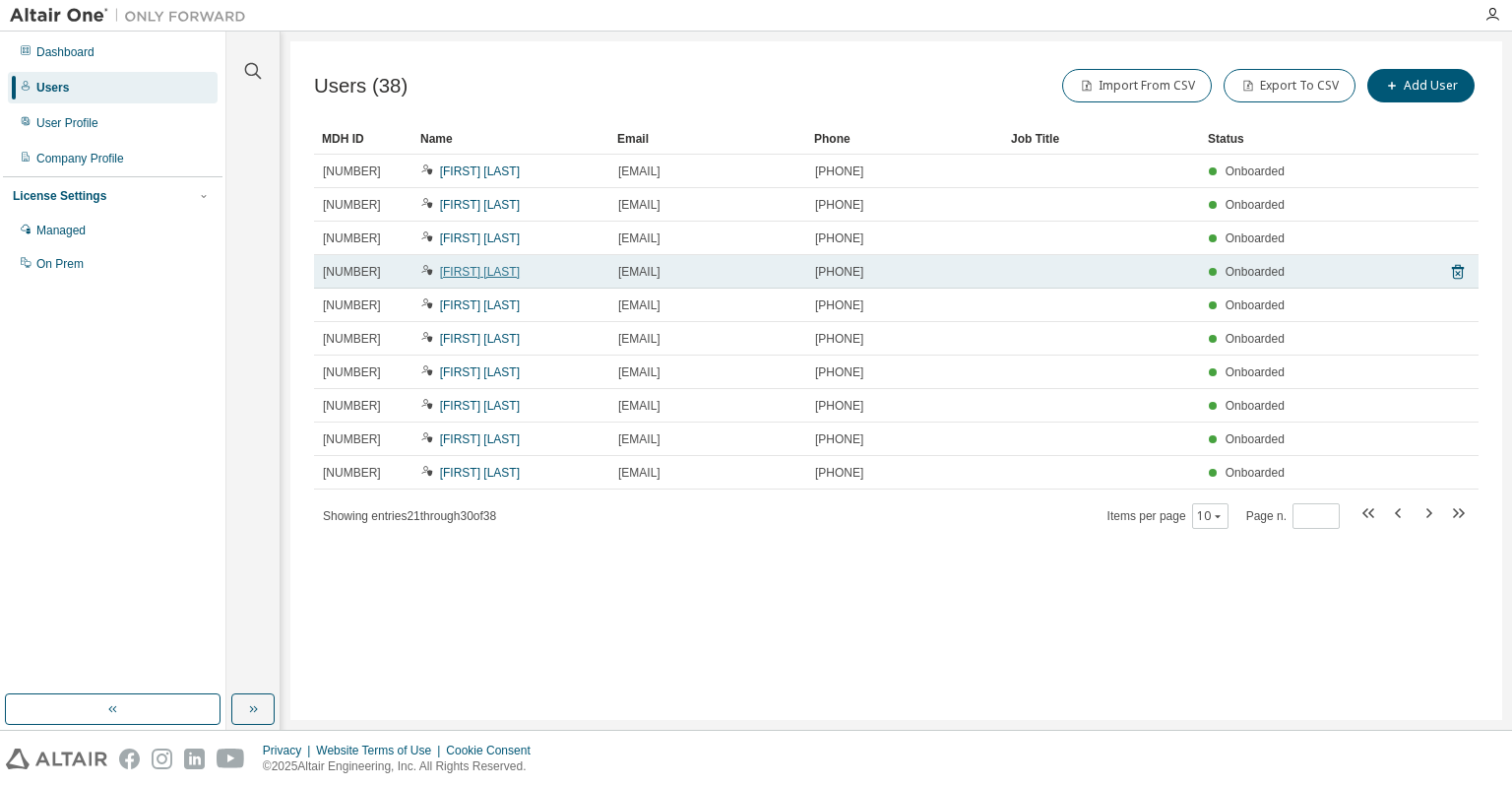 click on "[FIRST] [LAST]" at bounding box center [479, 272] 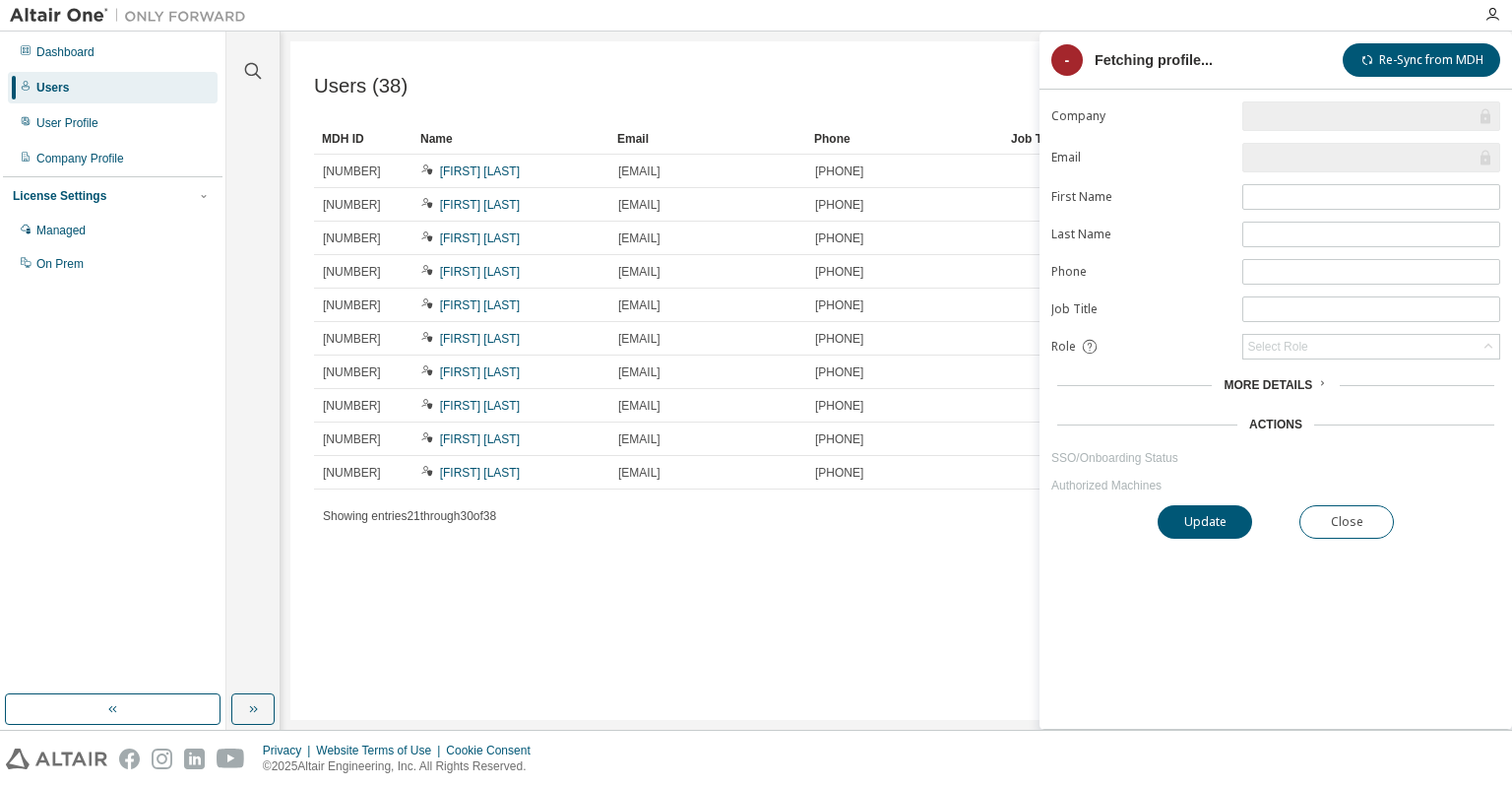 type on "*" 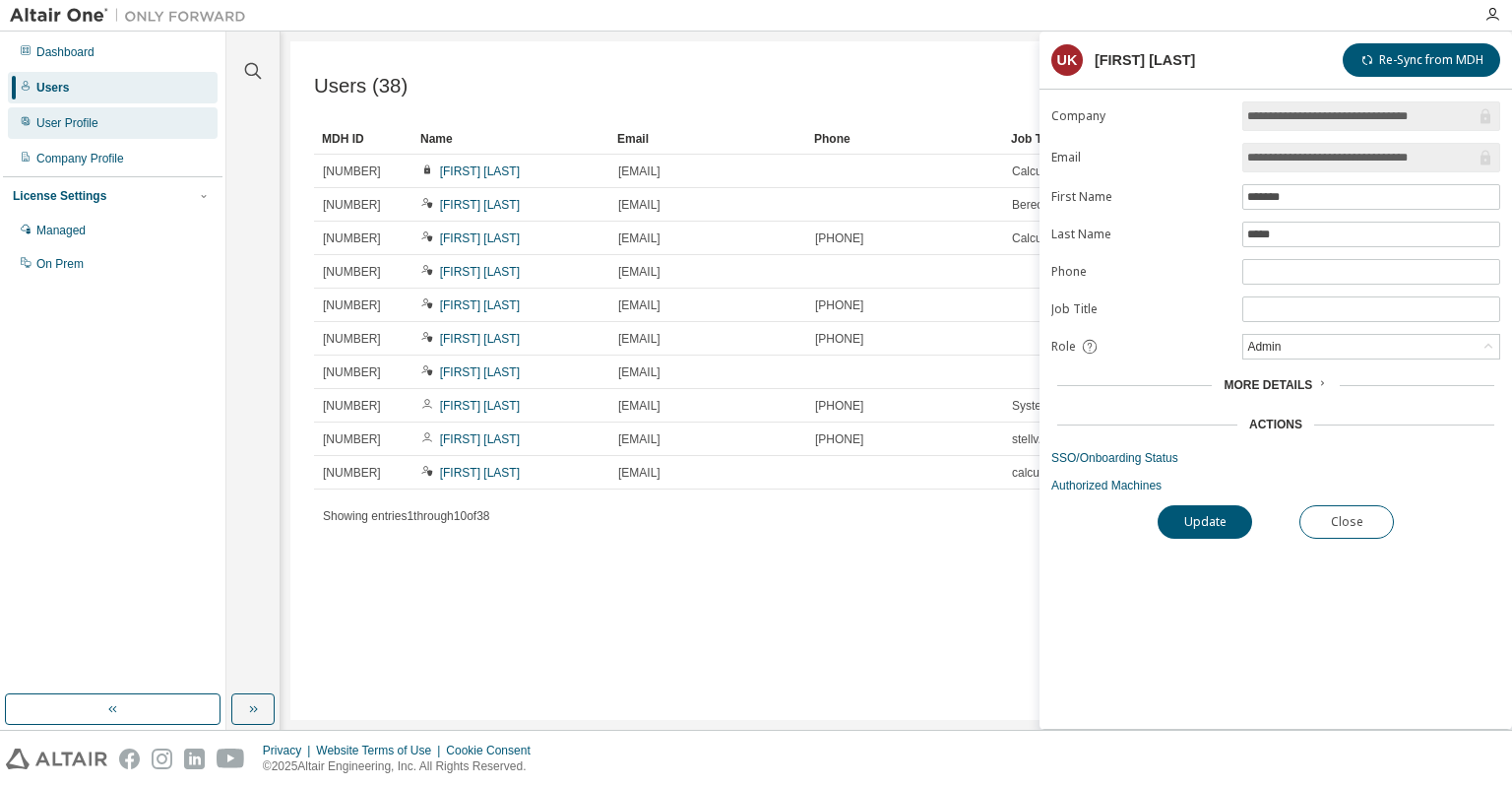 click on "User Profile" at bounding box center (67, 123) 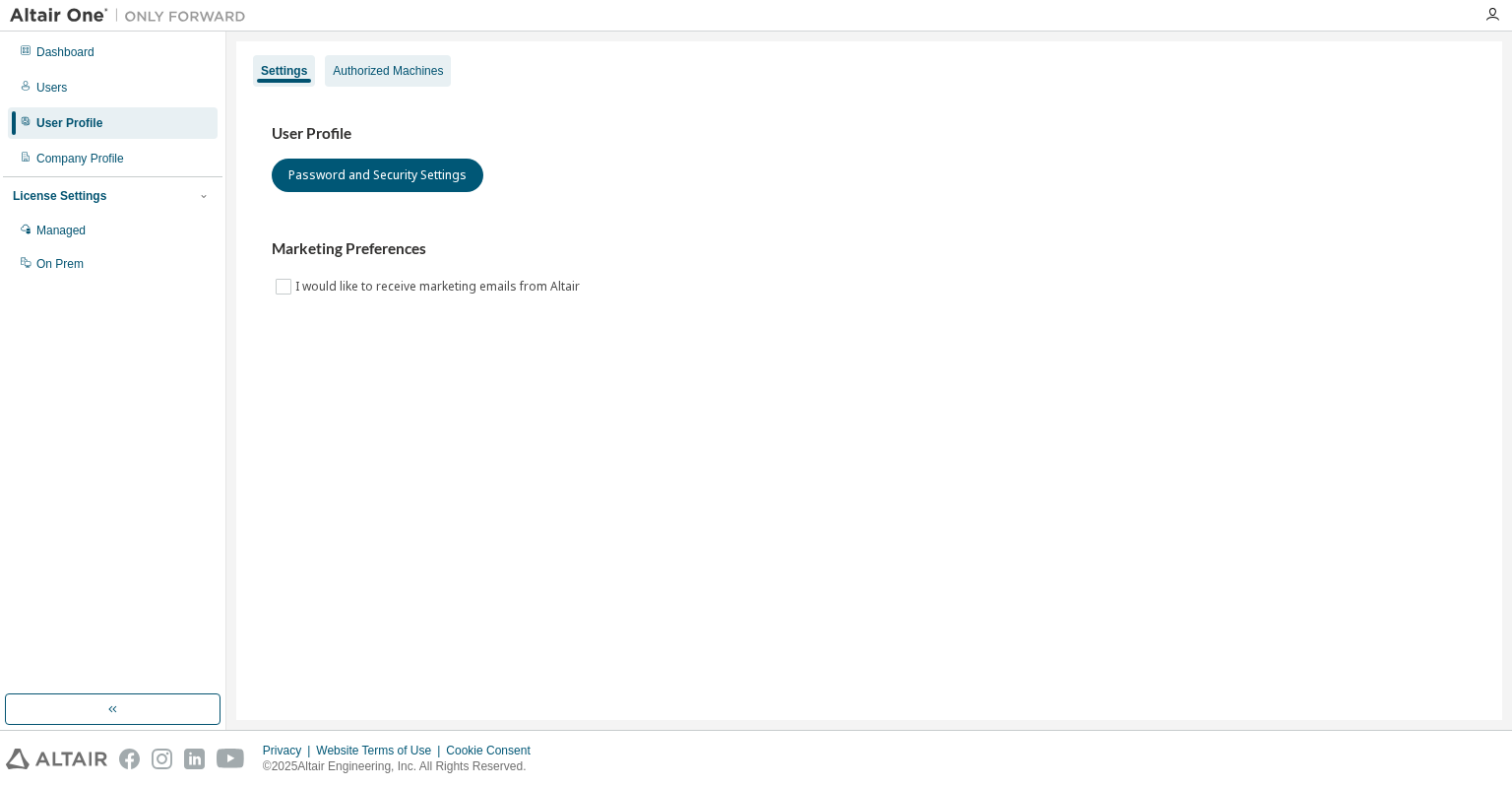 click on "Authorized Machines" at bounding box center [388, 71] 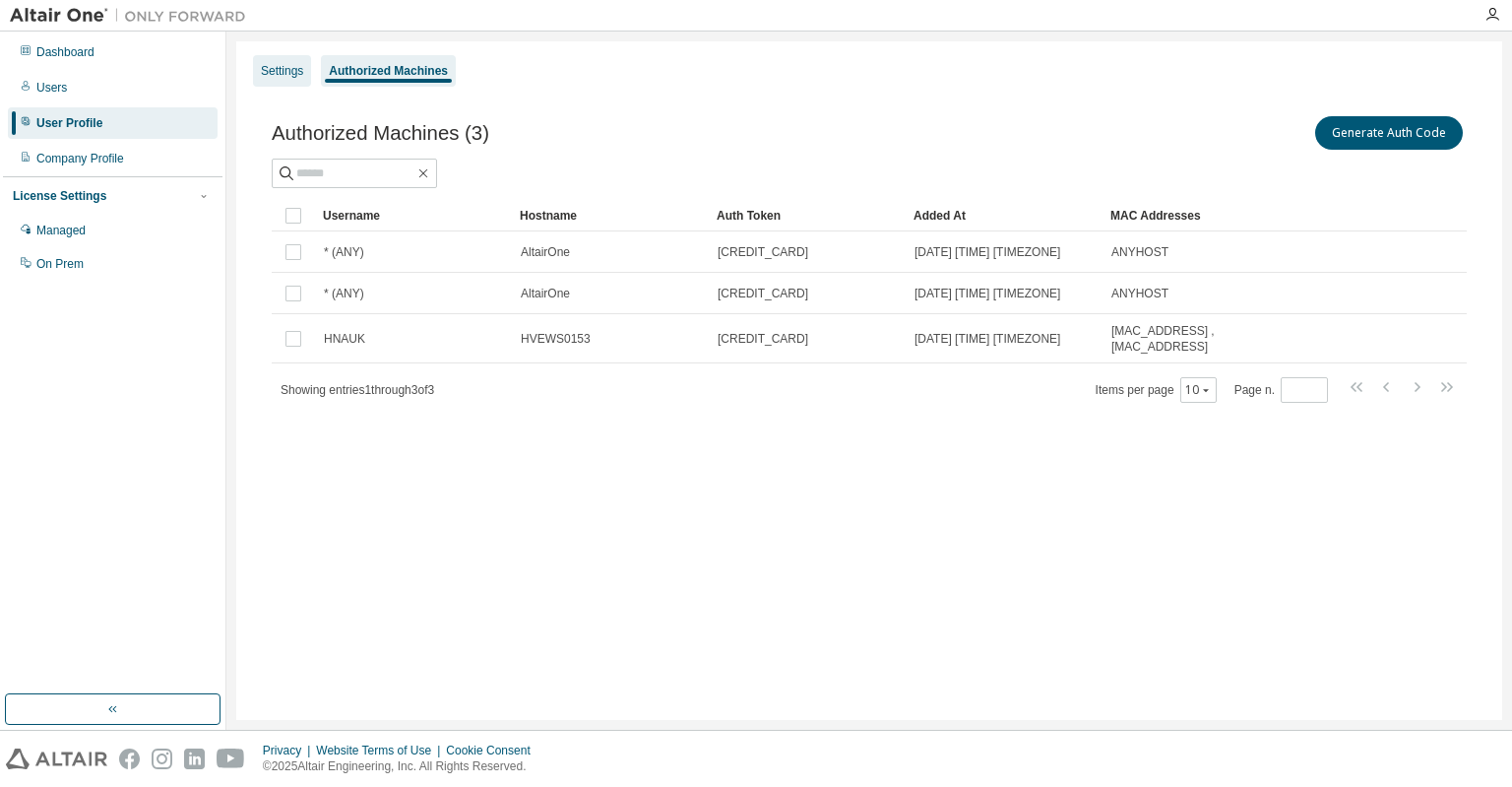 click on "Settings" at bounding box center [282, 71] 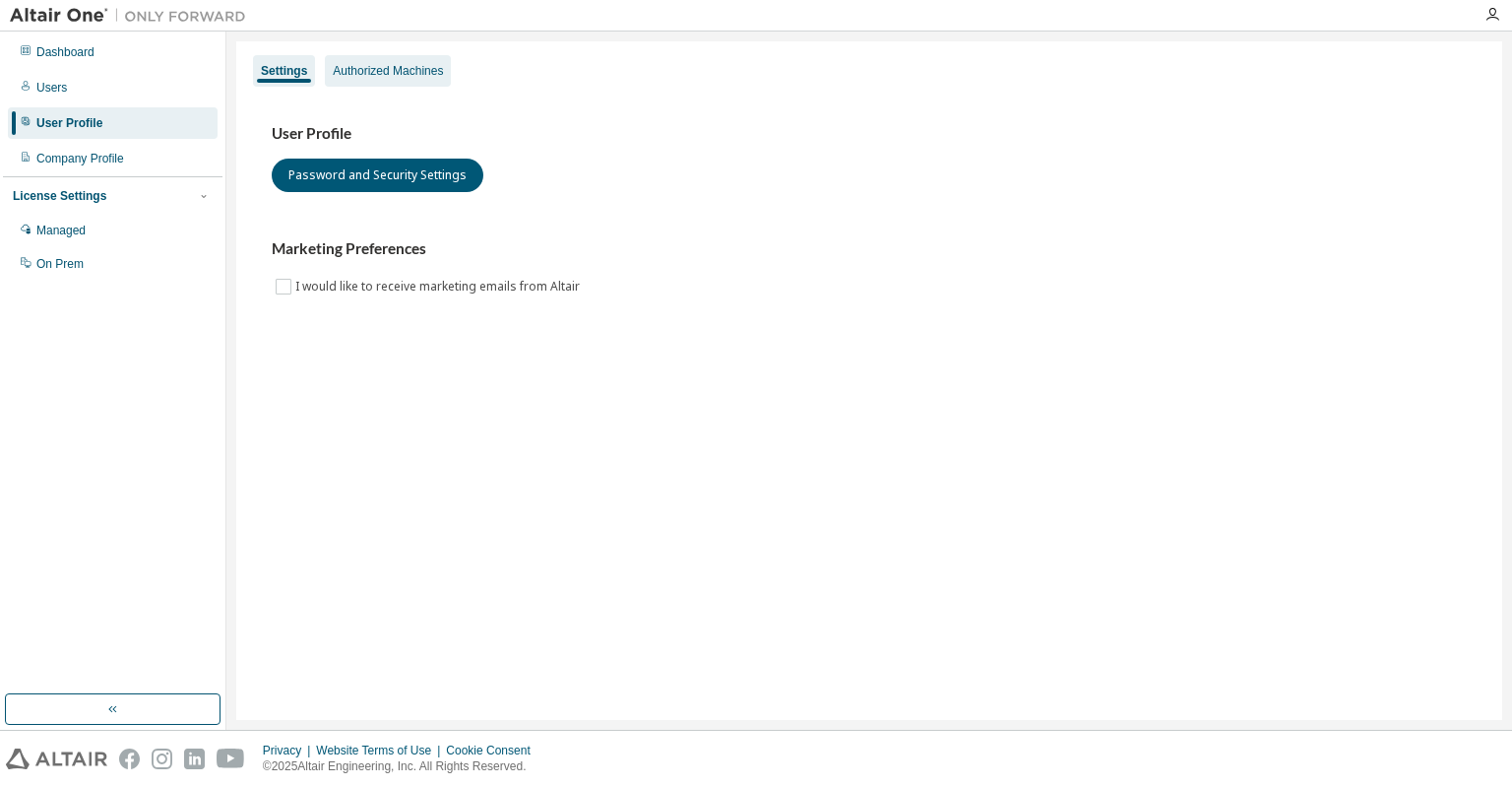 click on "Authorized Machines" at bounding box center [388, 71] 